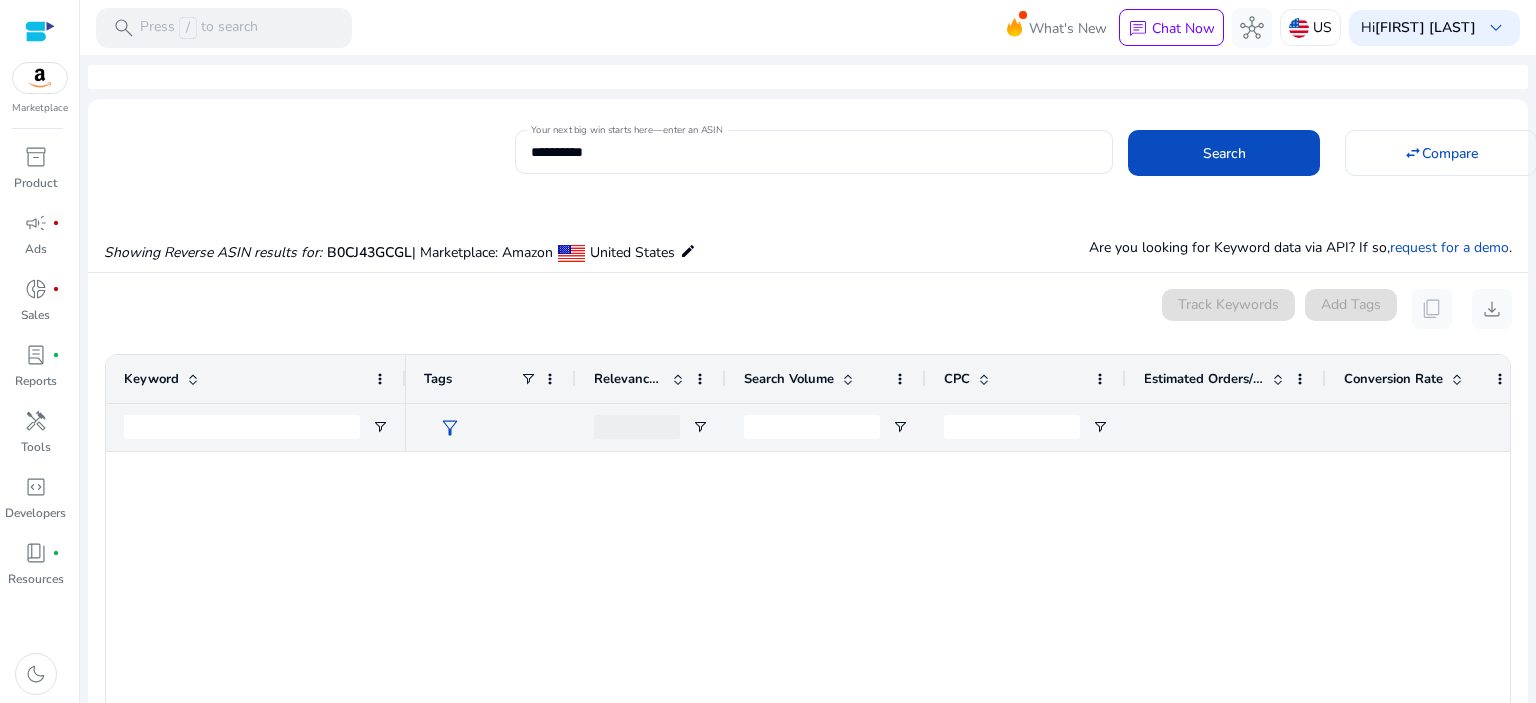scroll, scrollTop: 0, scrollLeft: 0, axis: both 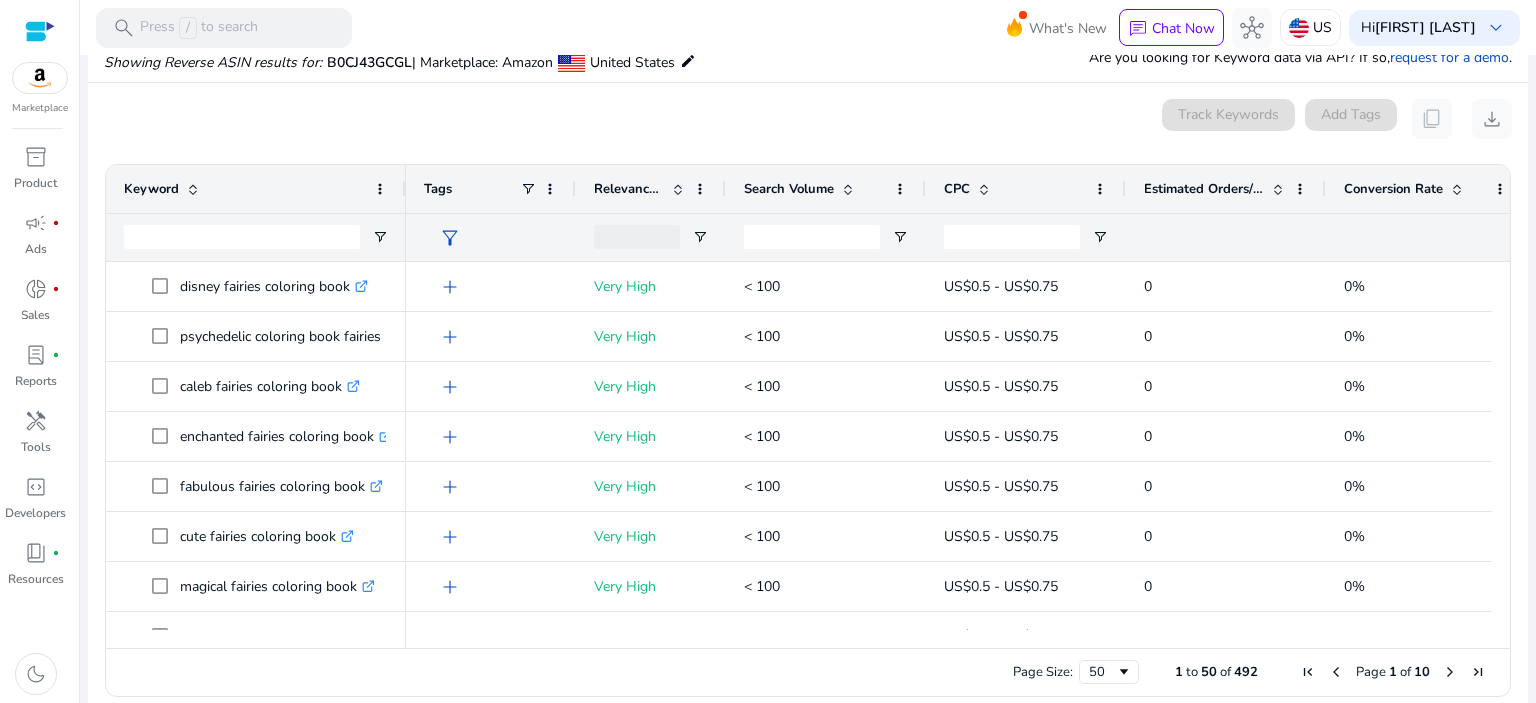 click 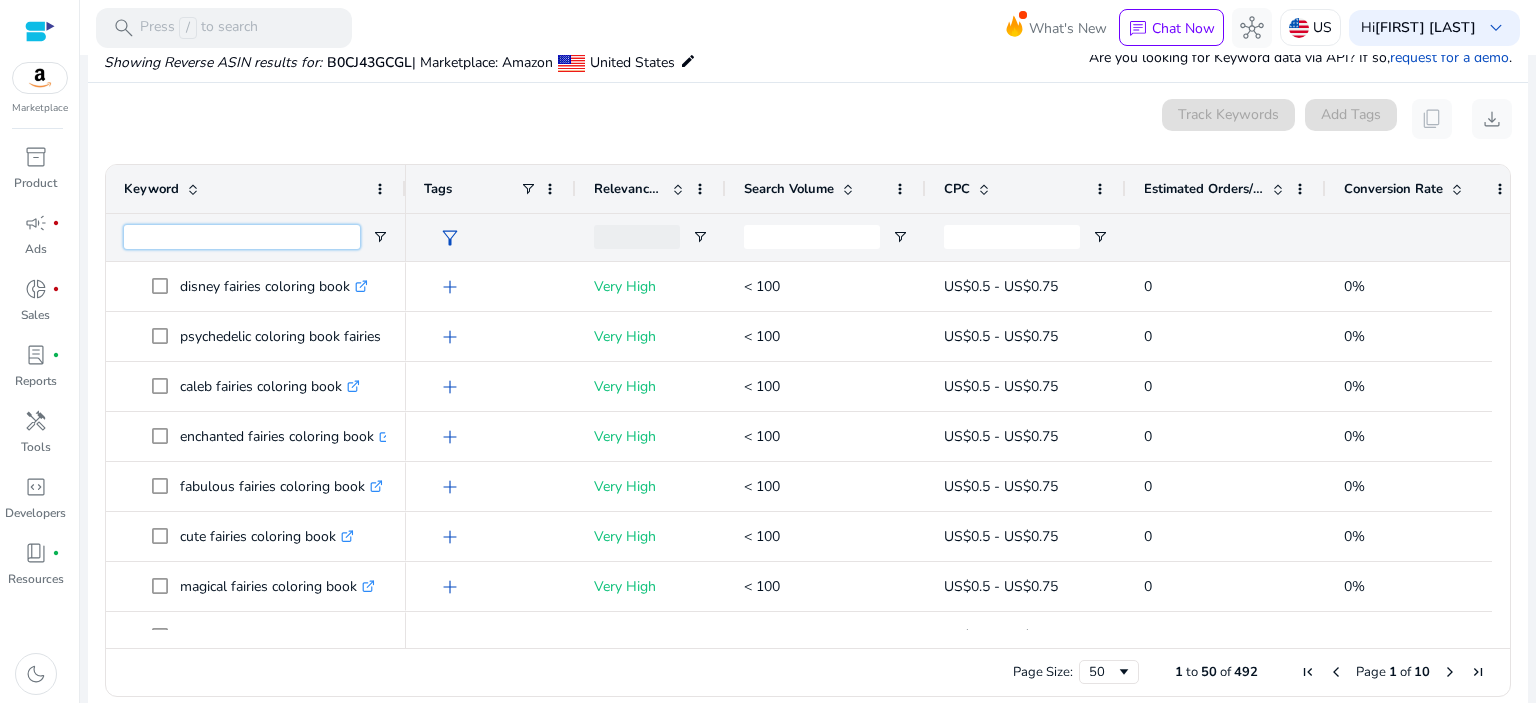 click at bounding box center (242, 237) 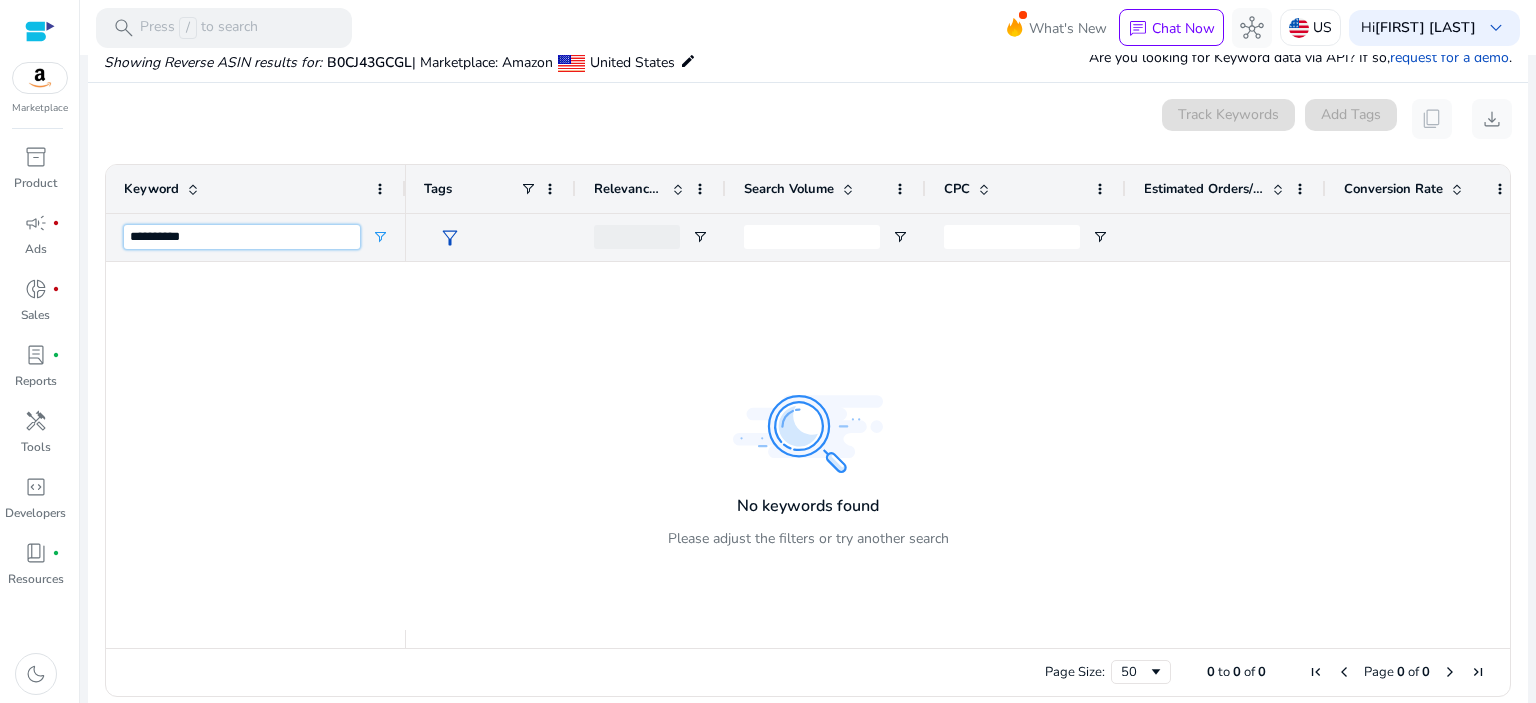 scroll, scrollTop: 0, scrollLeft: 0, axis: both 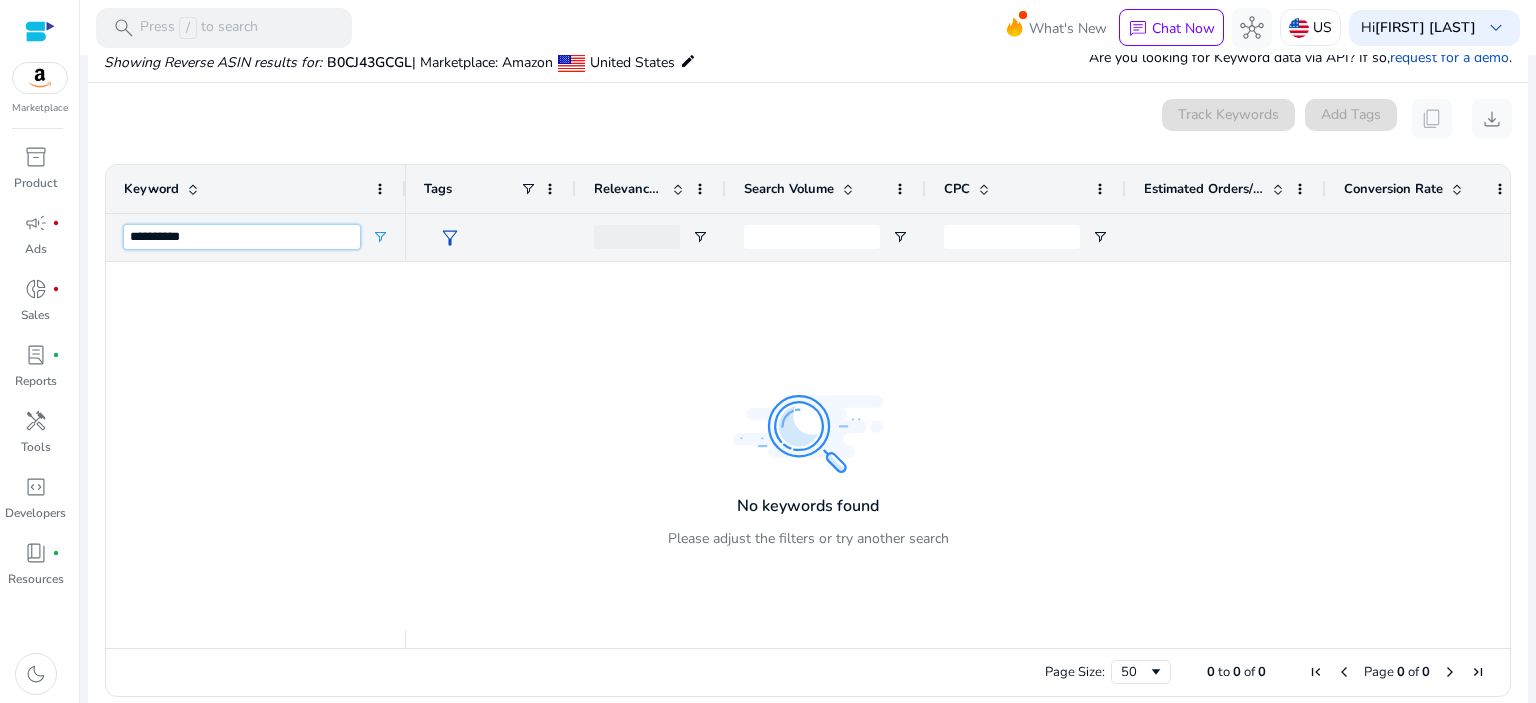type on "**********" 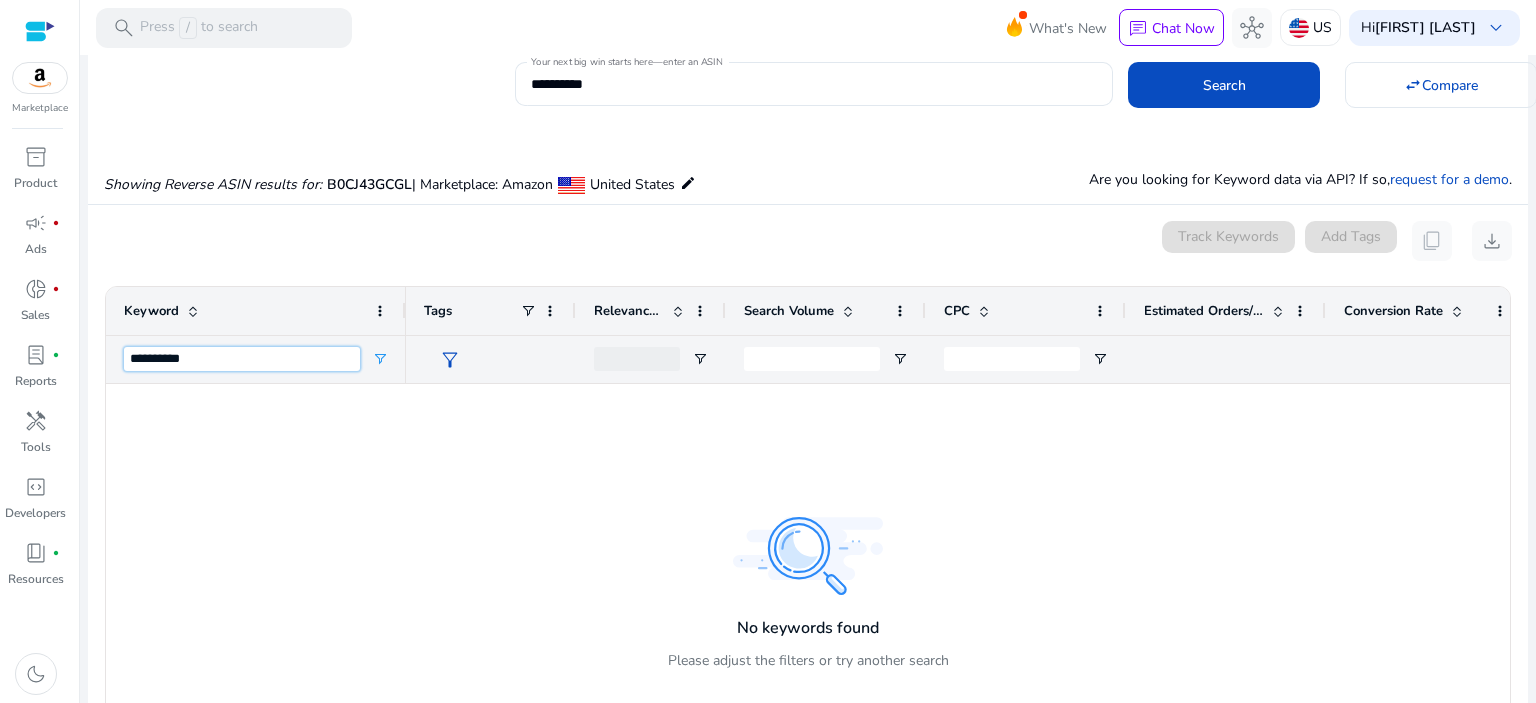 scroll, scrollTop: 0, scrollLeft: 0, axis: both 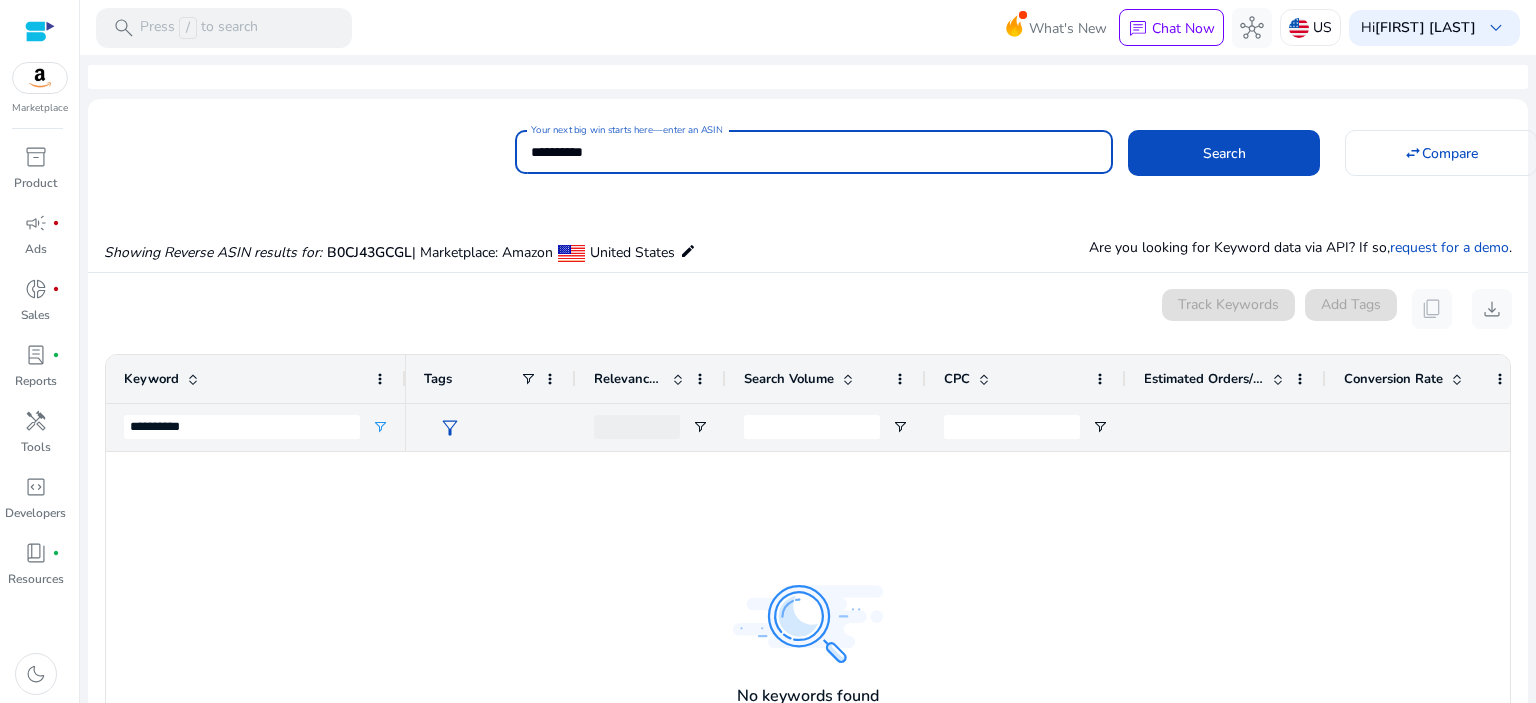 drag, startPoint x: 658, startPoint y: 143, endPoint x: 273, endPoint y: 147, distance: 385.02078 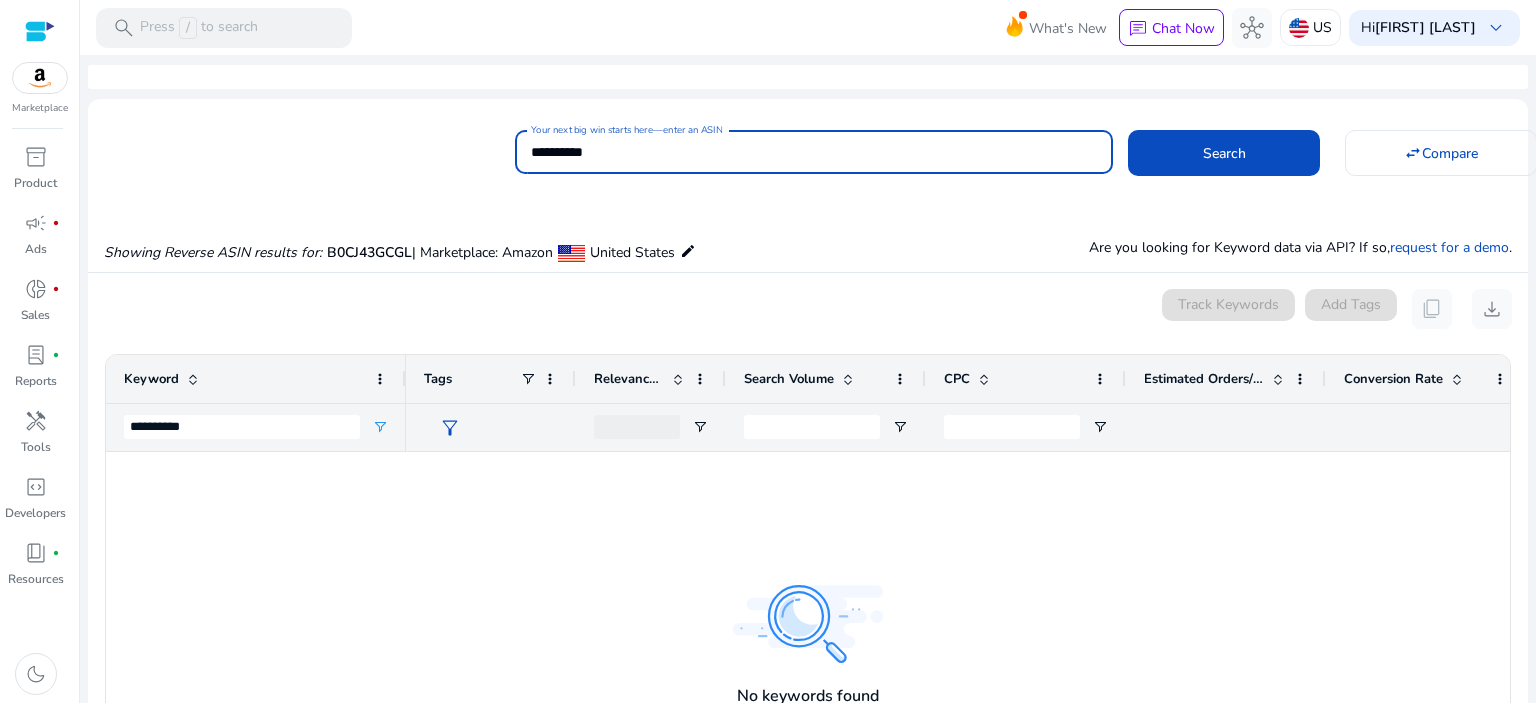 paste 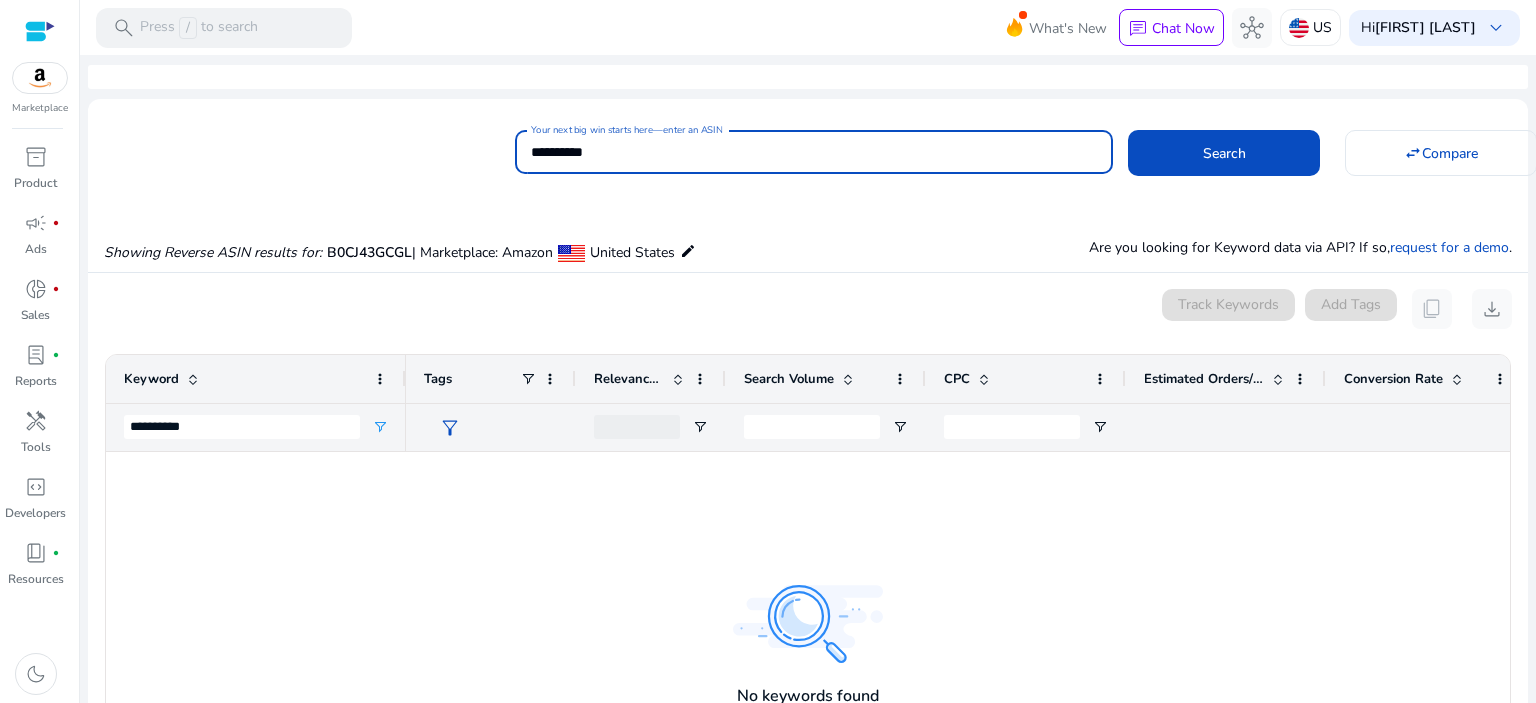 type on "**********" 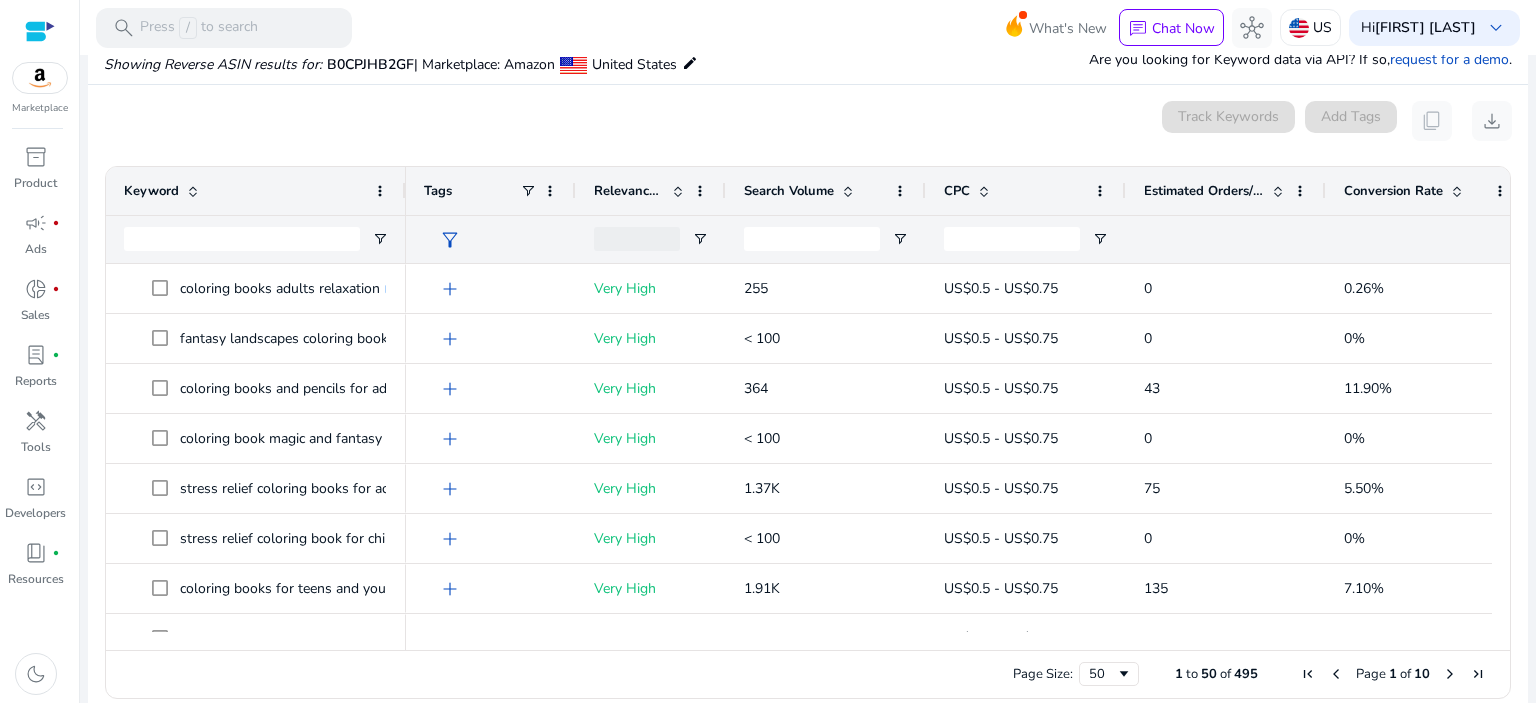 scroll, scrollTop: 214, scrollLeft: 0, axis: vertical 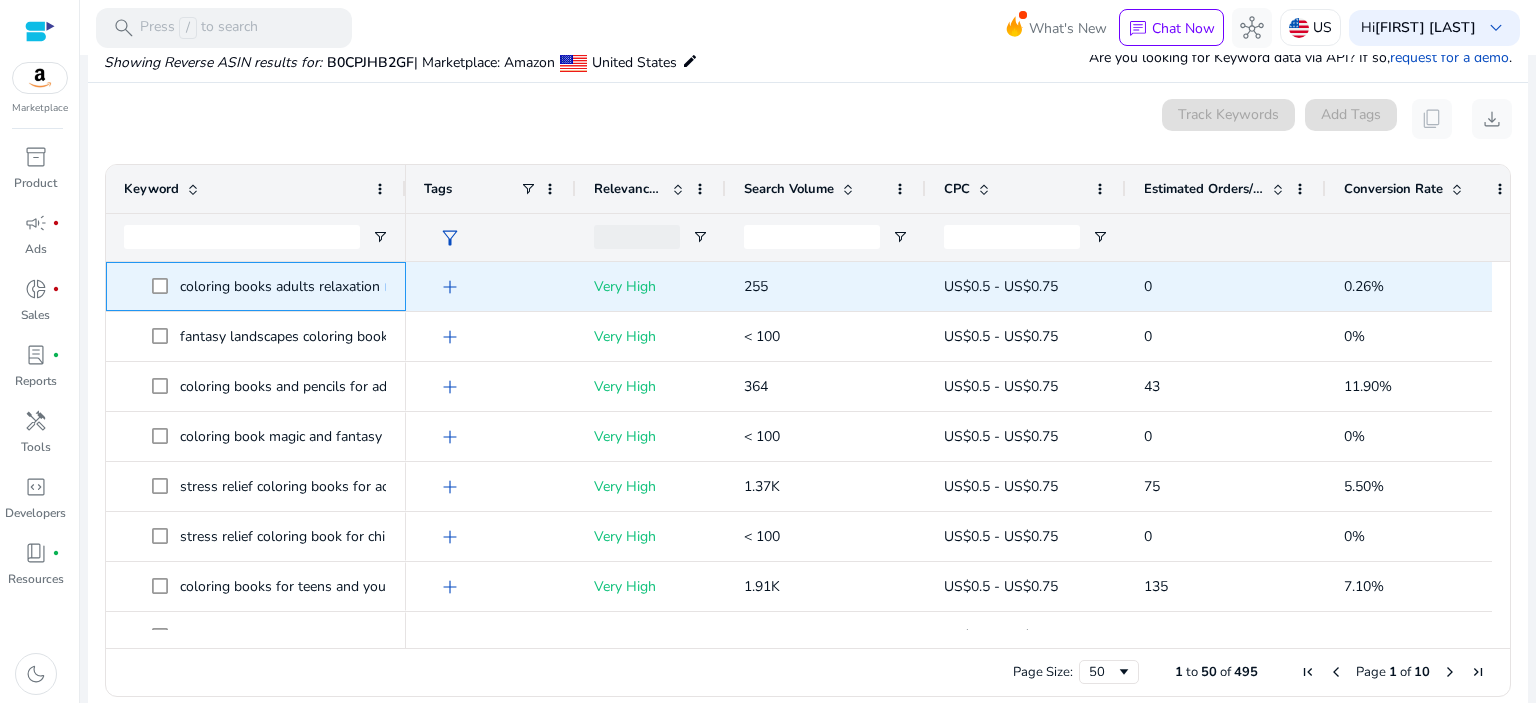 drag, startPoint x: 180, startPoint y: 287, endPoint x: 380, endPoint y: 298, distance: 200.30228 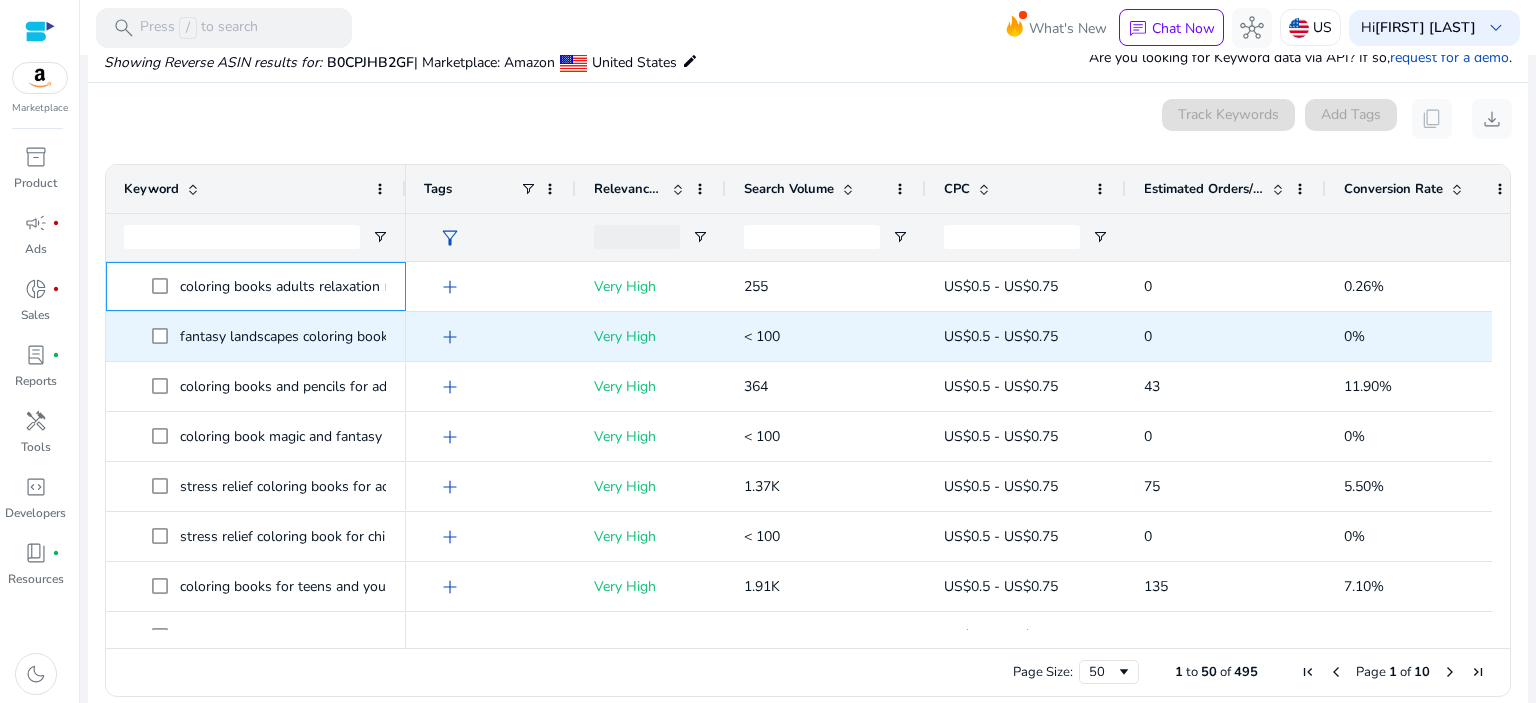 copy on "coloring books adults relaxation" 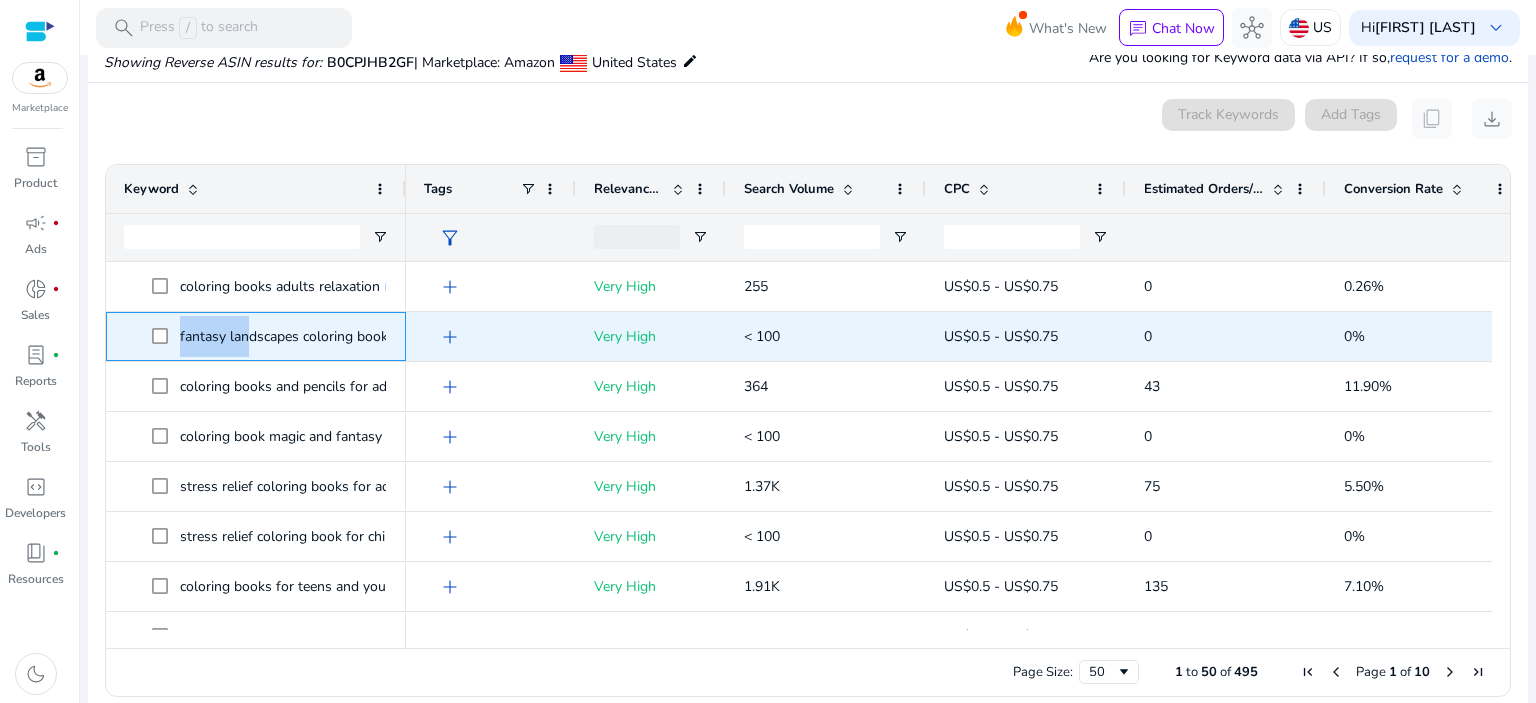 drag, startPoint x: 172, startPoint y: 333, endPoint x: 240, endPoint y: 336, distance: 68.06615 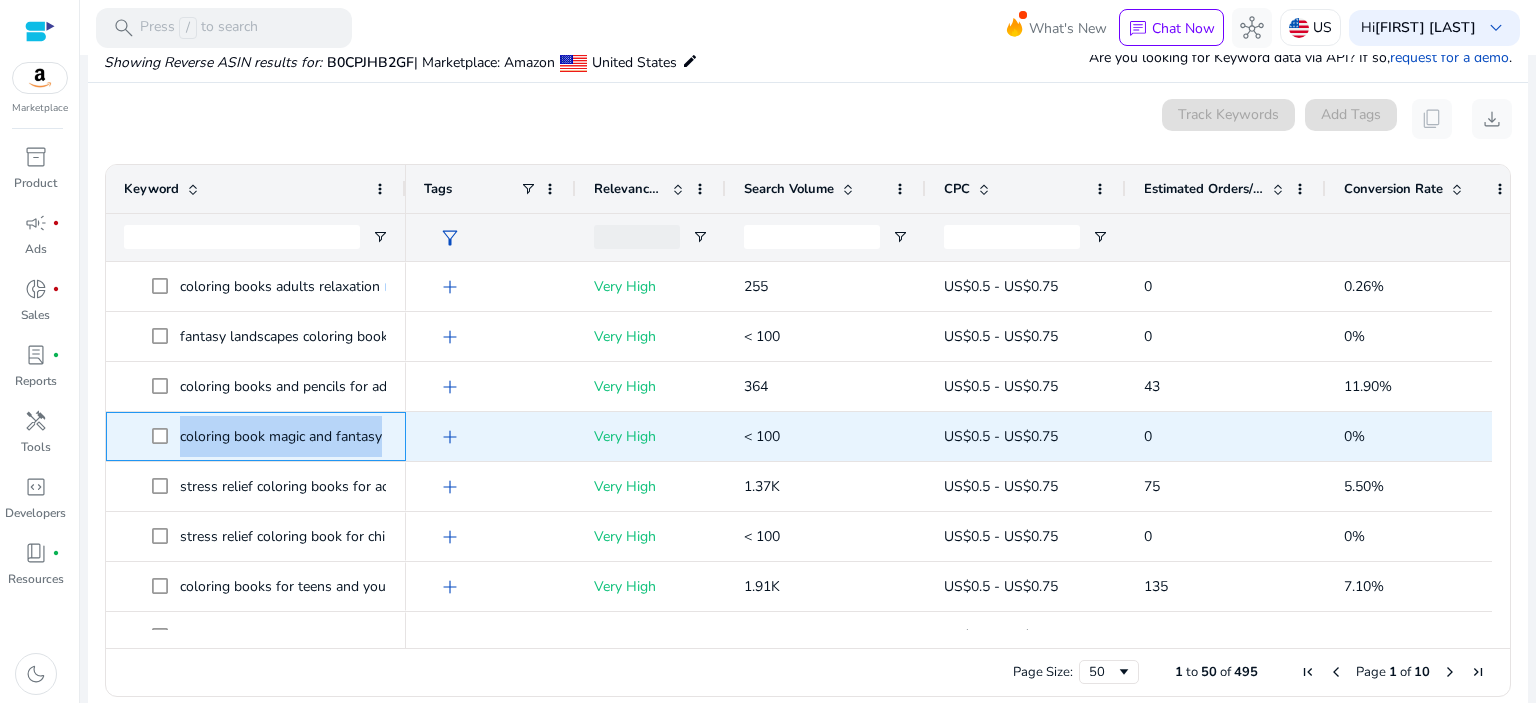 drag, startPoint x: 173, startPoint y: 435, endPoint x: 387, endPoint y: 437, distance: 214.00934 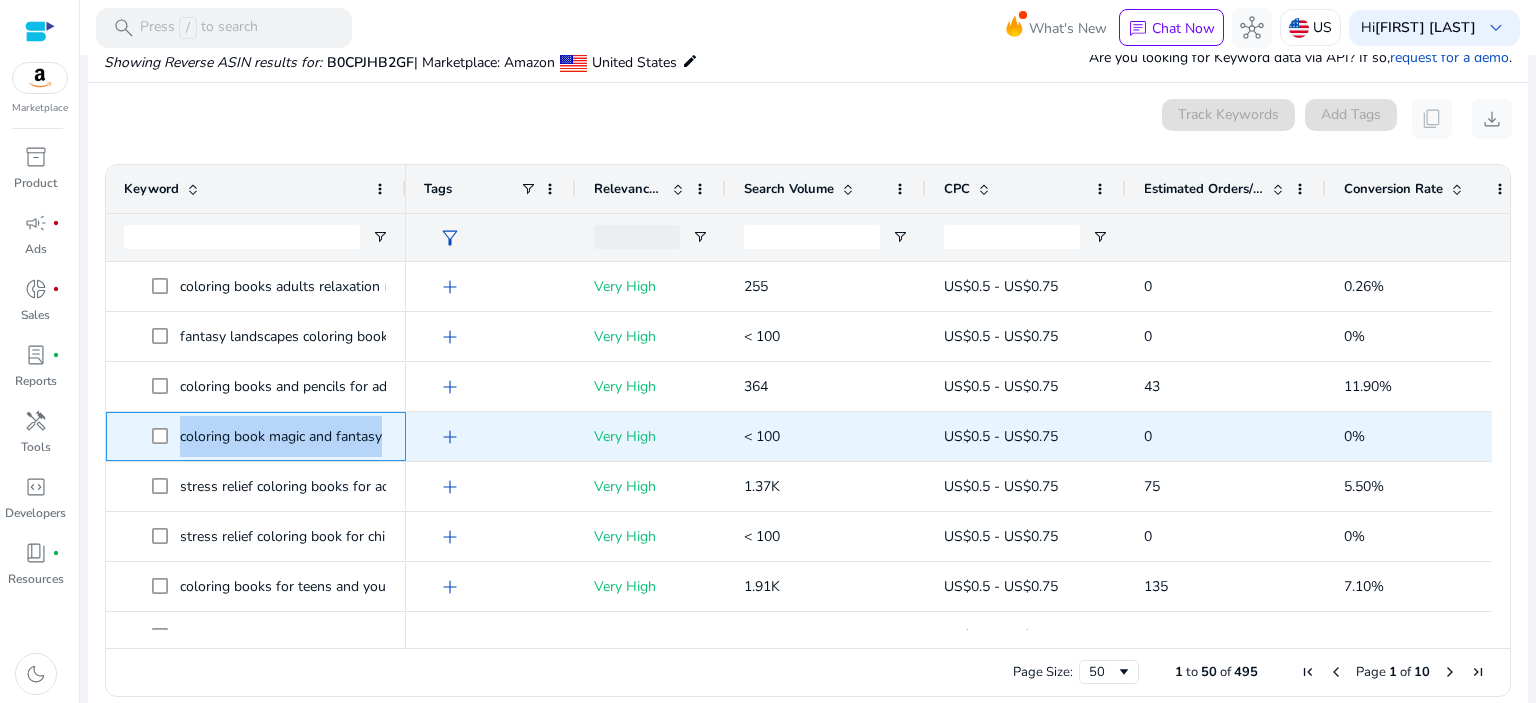 copy on "coloring book magic and fantasy  .st0{fill:#2c8af8}" 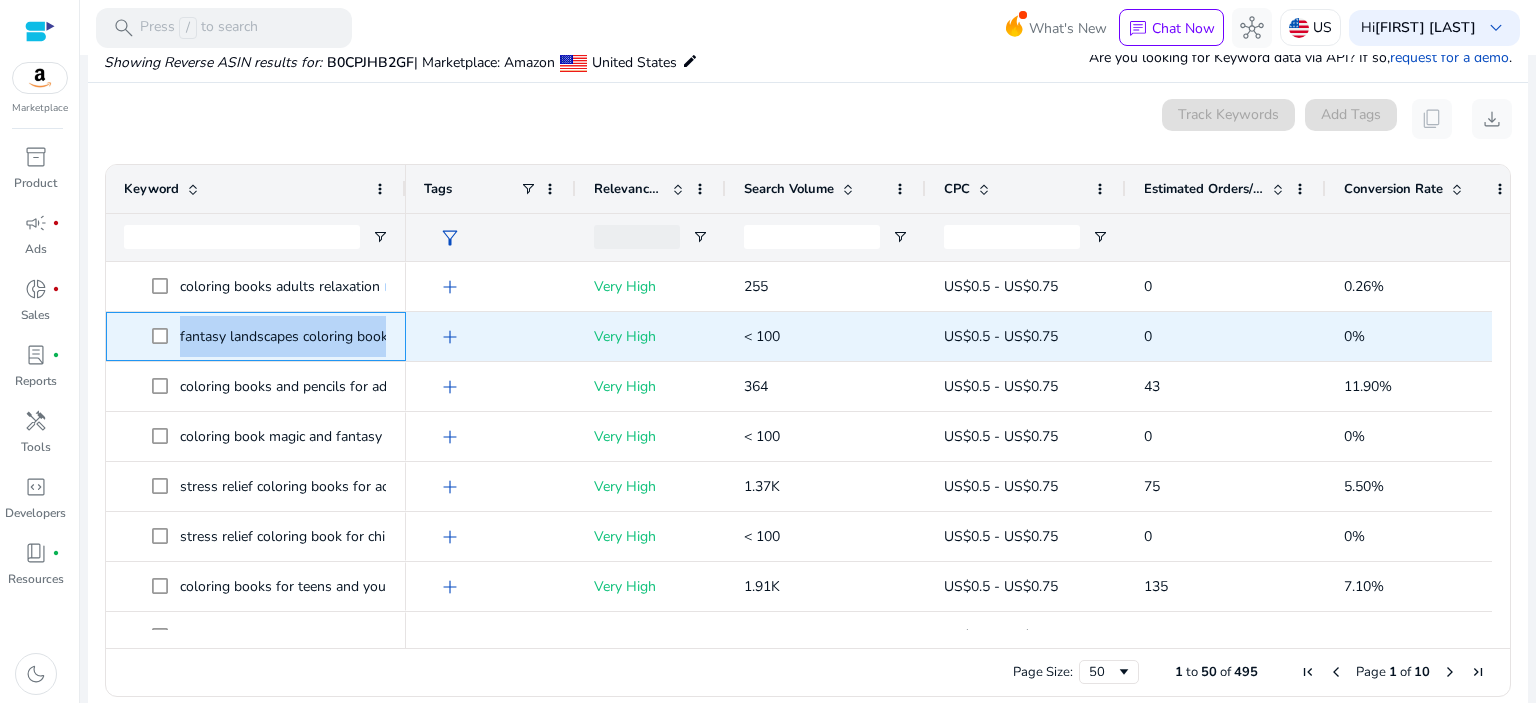 drag, startPoint x: 176, startPoint y: 339, endPoint x: 394, endPoint y: 336, distance: 218.02065 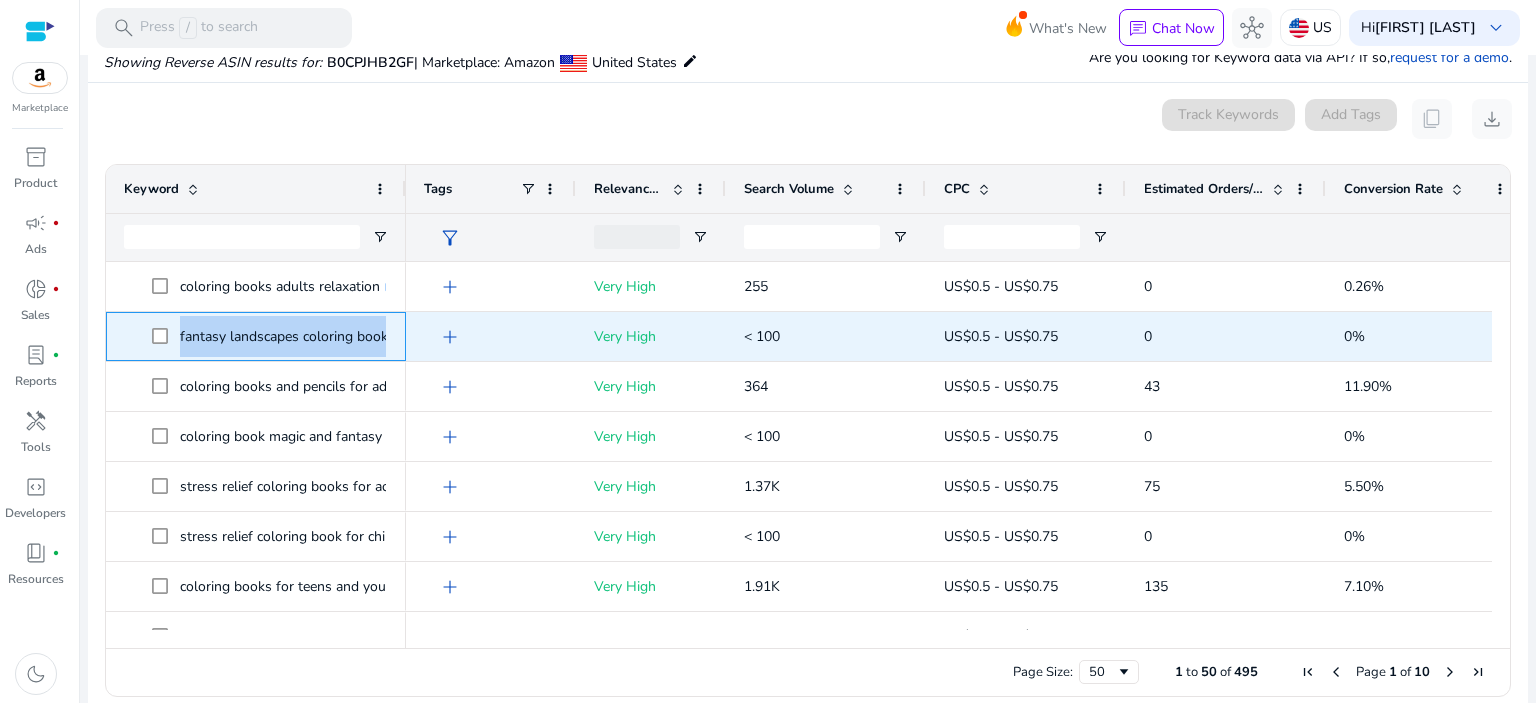 copy on "fantasy landscapes coloring books for adults  .st0{fill:#2c8af8}" 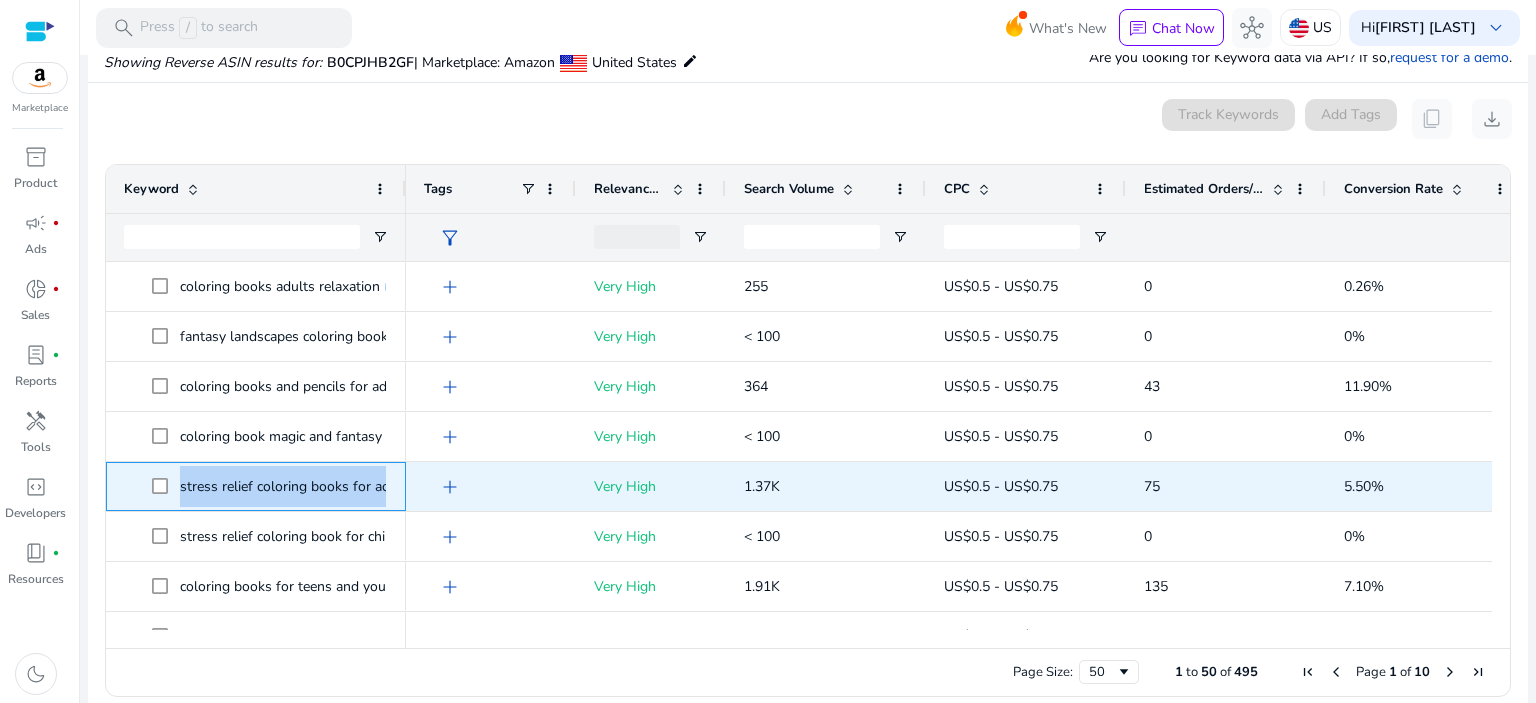drag, startPoint x: 175, startPoint y: 485, endPoint x: 400, endPoint y: 491, distance: 225.07999 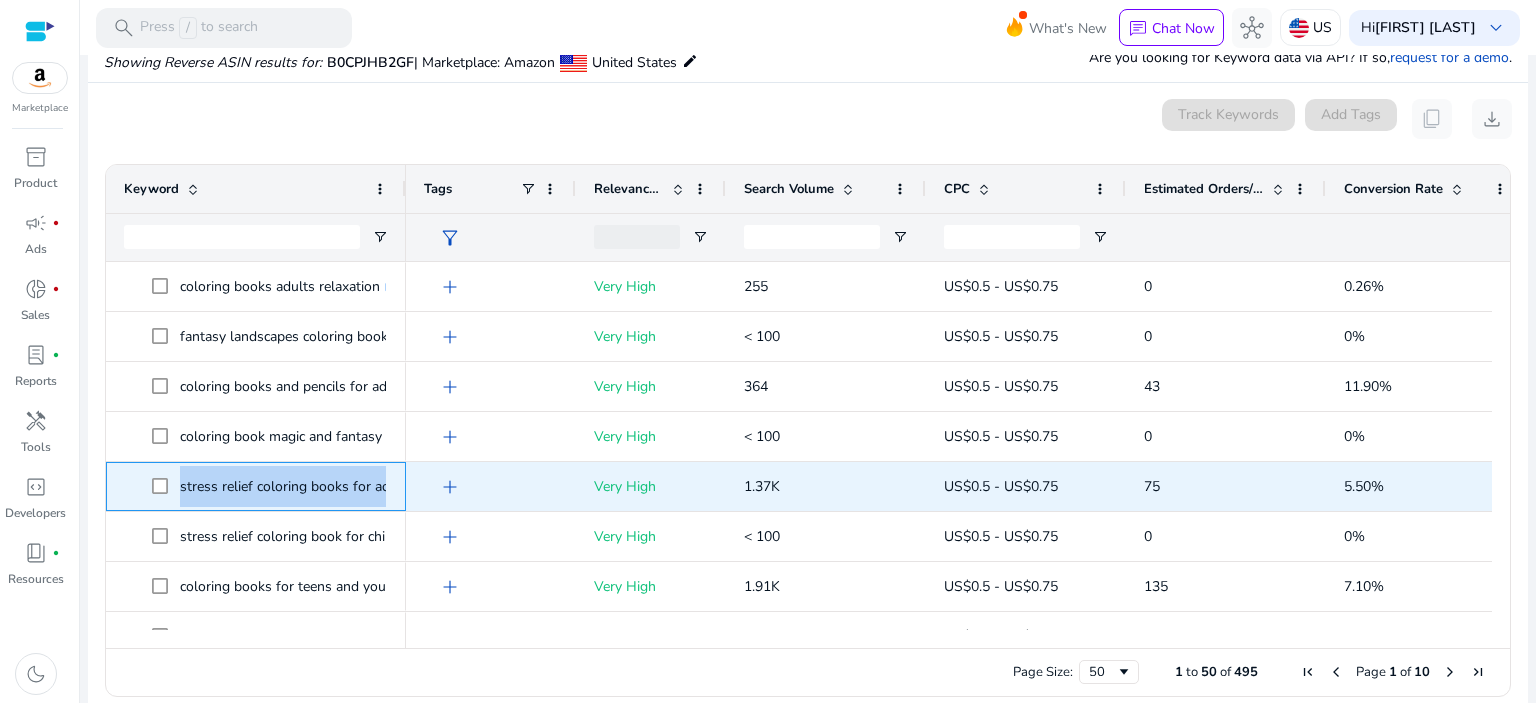 copy on "stress relief coloring books for adults  .st0{fill:#2c8af8}" 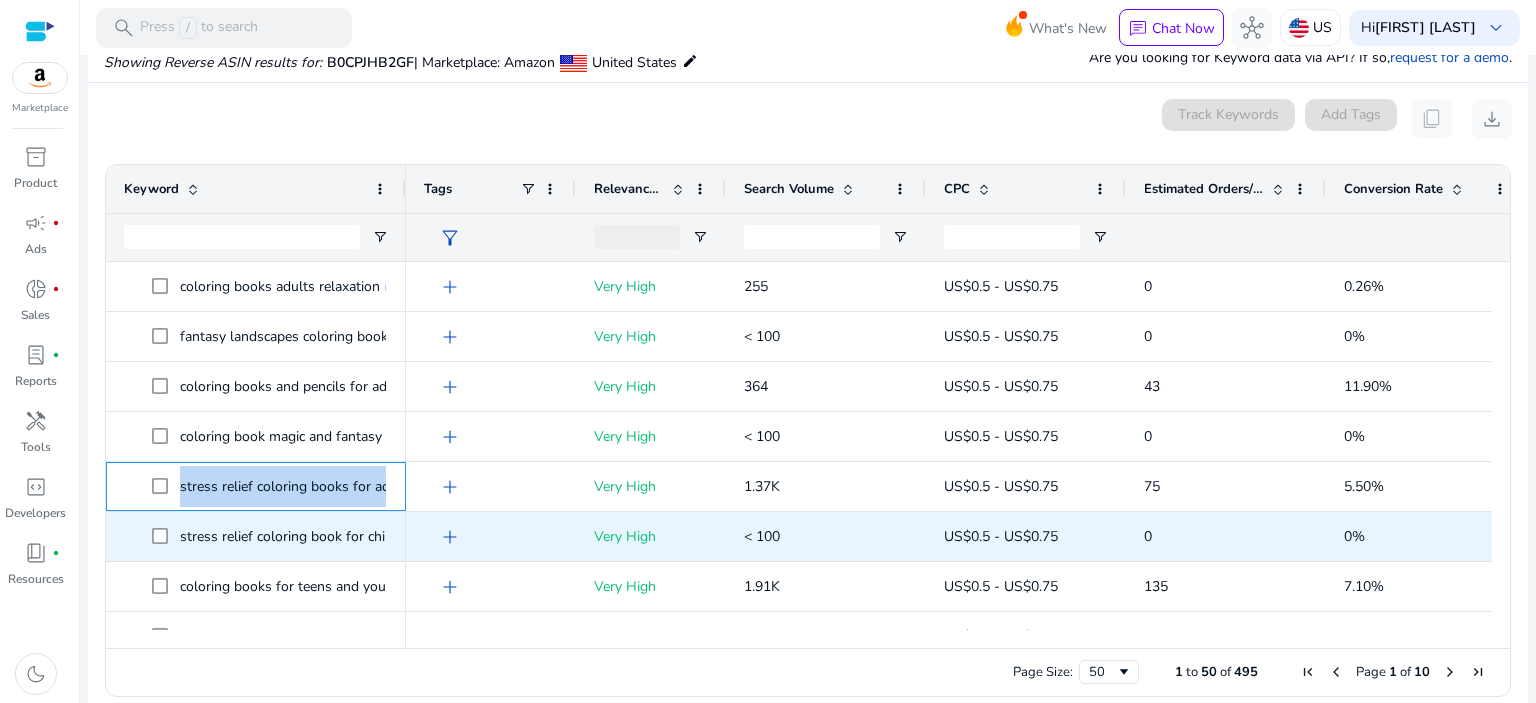 scroll, scrollTop: 100, scrollLeft: 0, axis: vertical 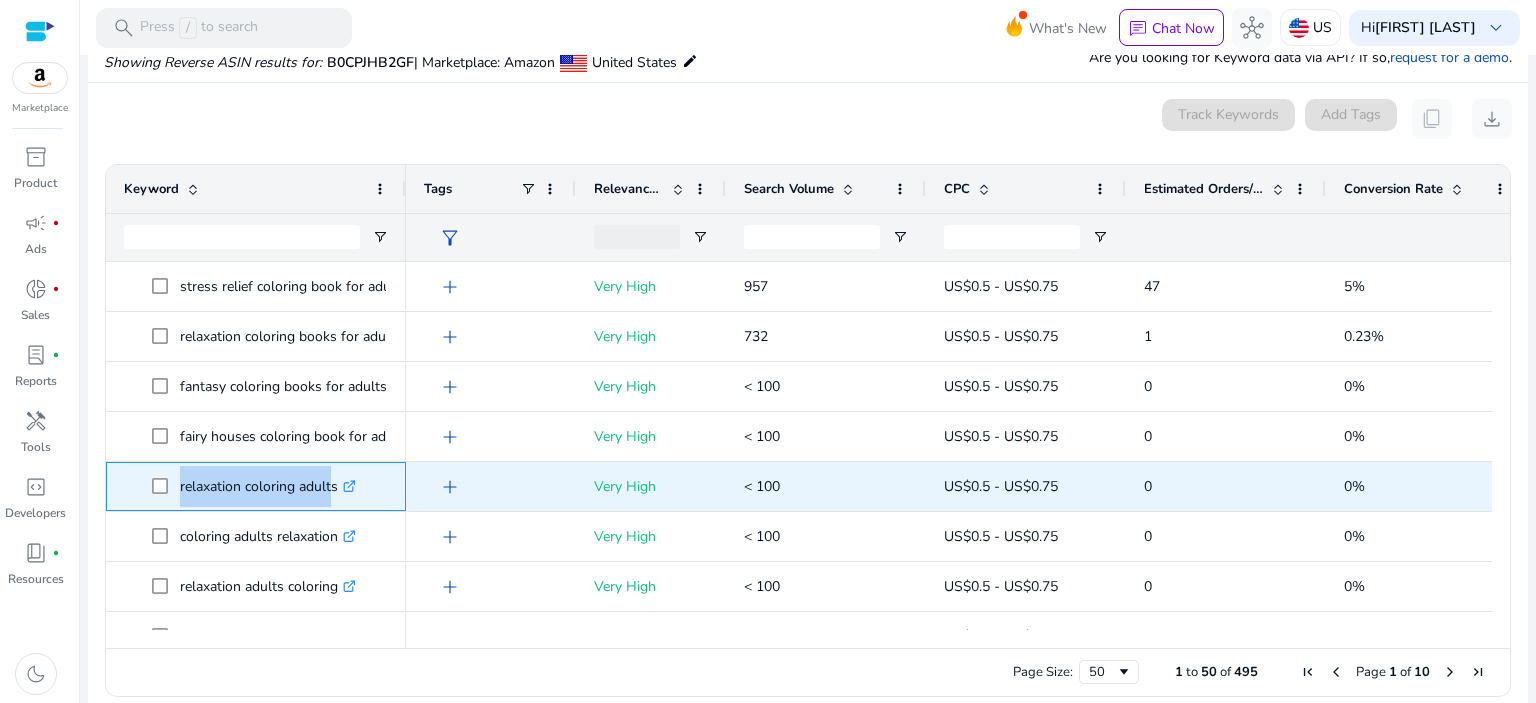 drag, startPoint x: 175, startPoint y: 483, endPoint x: 328, endPoint y: 482, distance: 153.00327 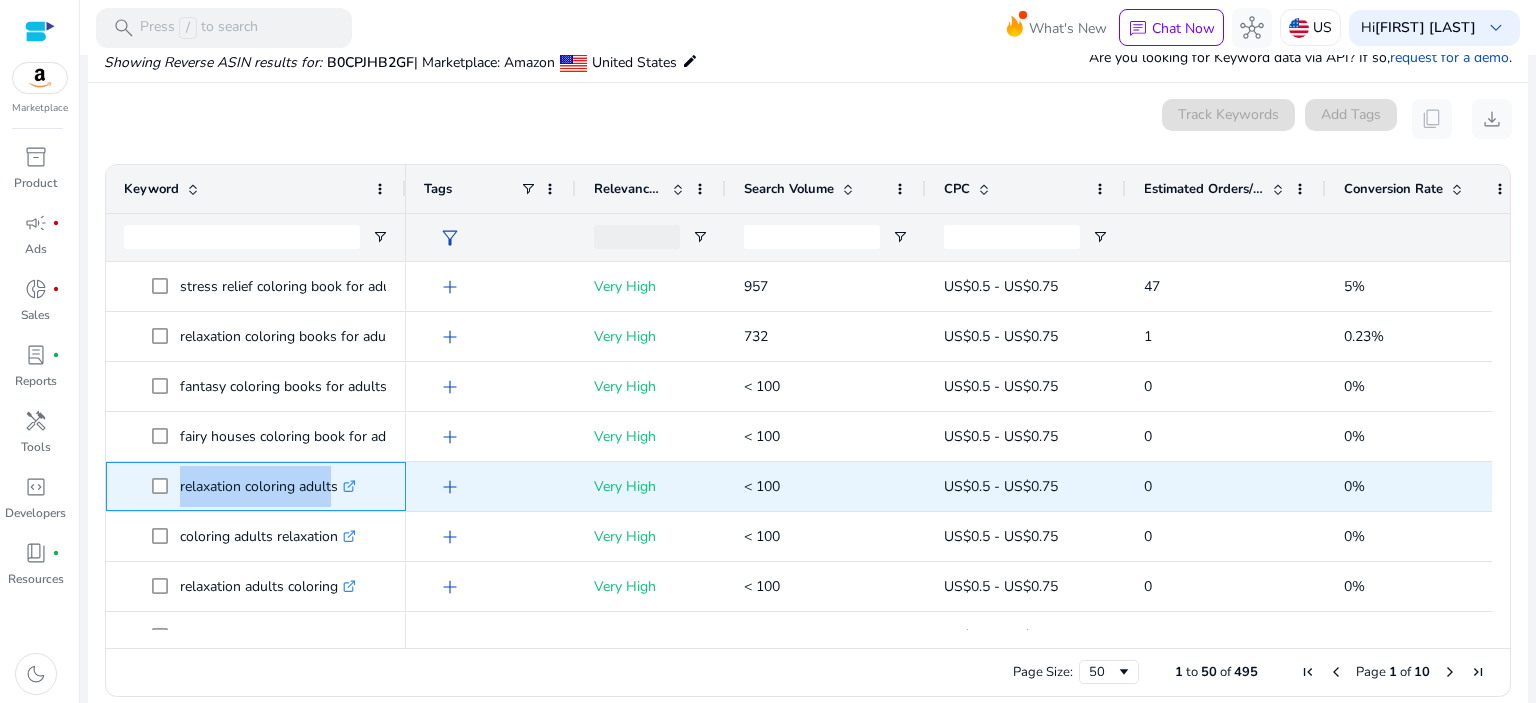 scroll, scrollTop: 400, scrollLeft: 0, axis: vertical 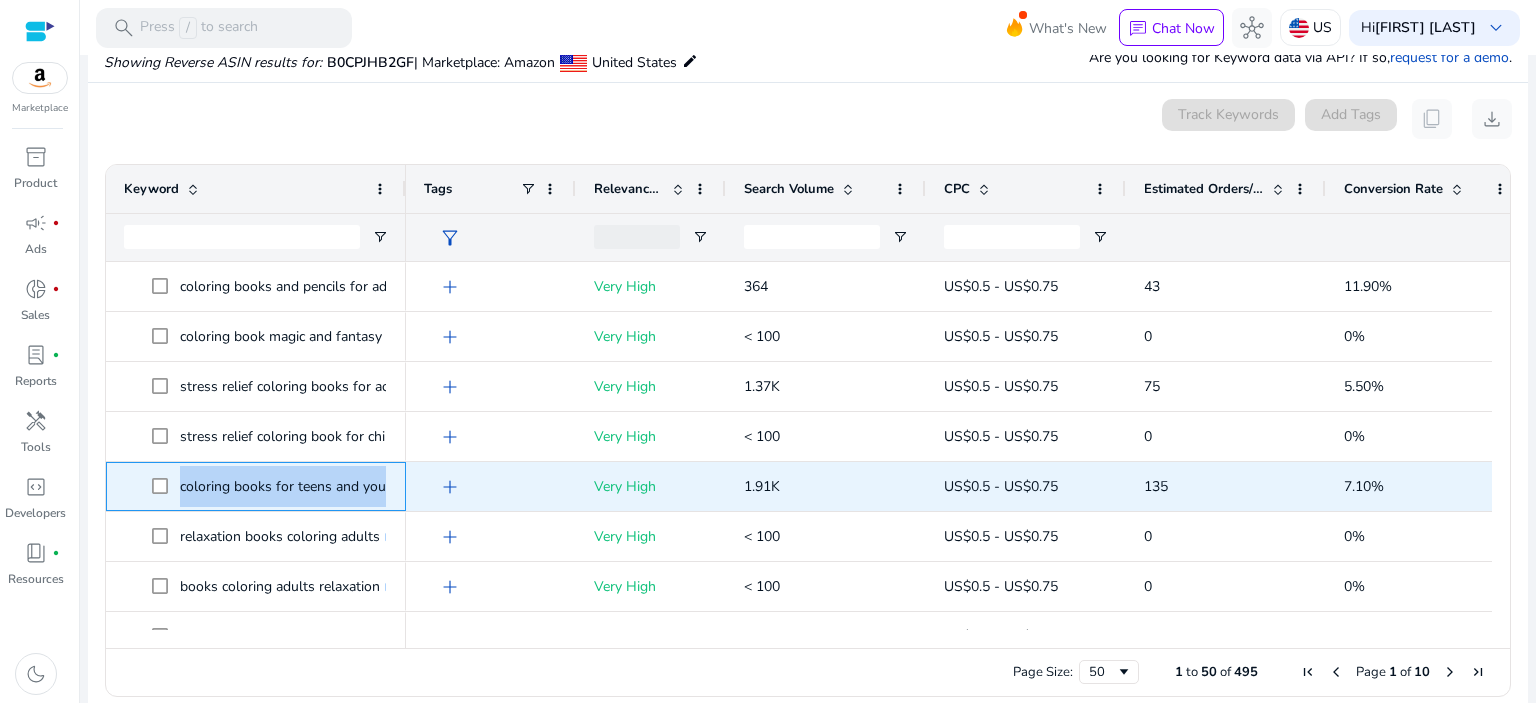 drag, startPoint x: 176, startPoint y: 484, endPoint x: 388, endPoint y: 486, distance: 212.00943 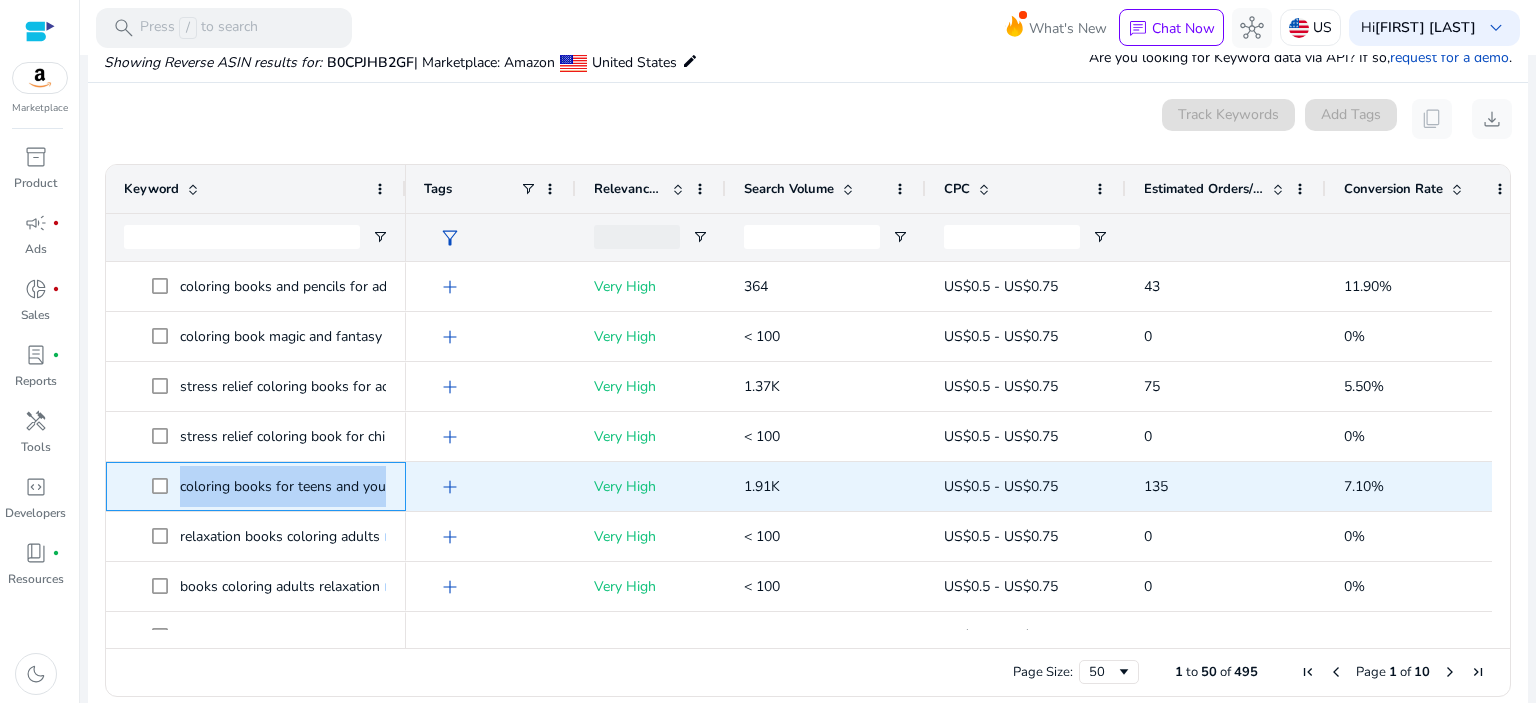 copy on "coloring books for teens and young adults  .st0{fill:#2c8af8}" 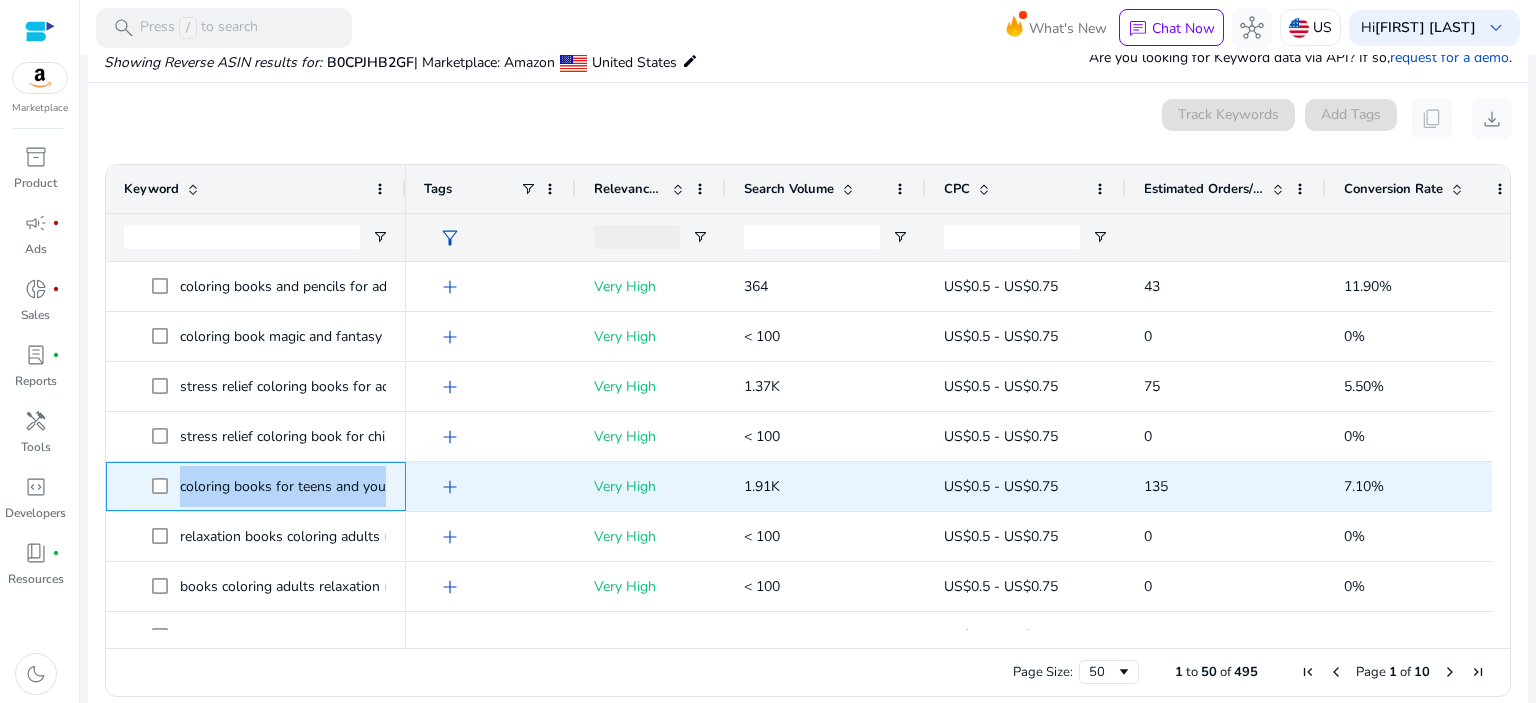 scroll, scrollTop: 206, scrollLeft: 0, axis: vertical 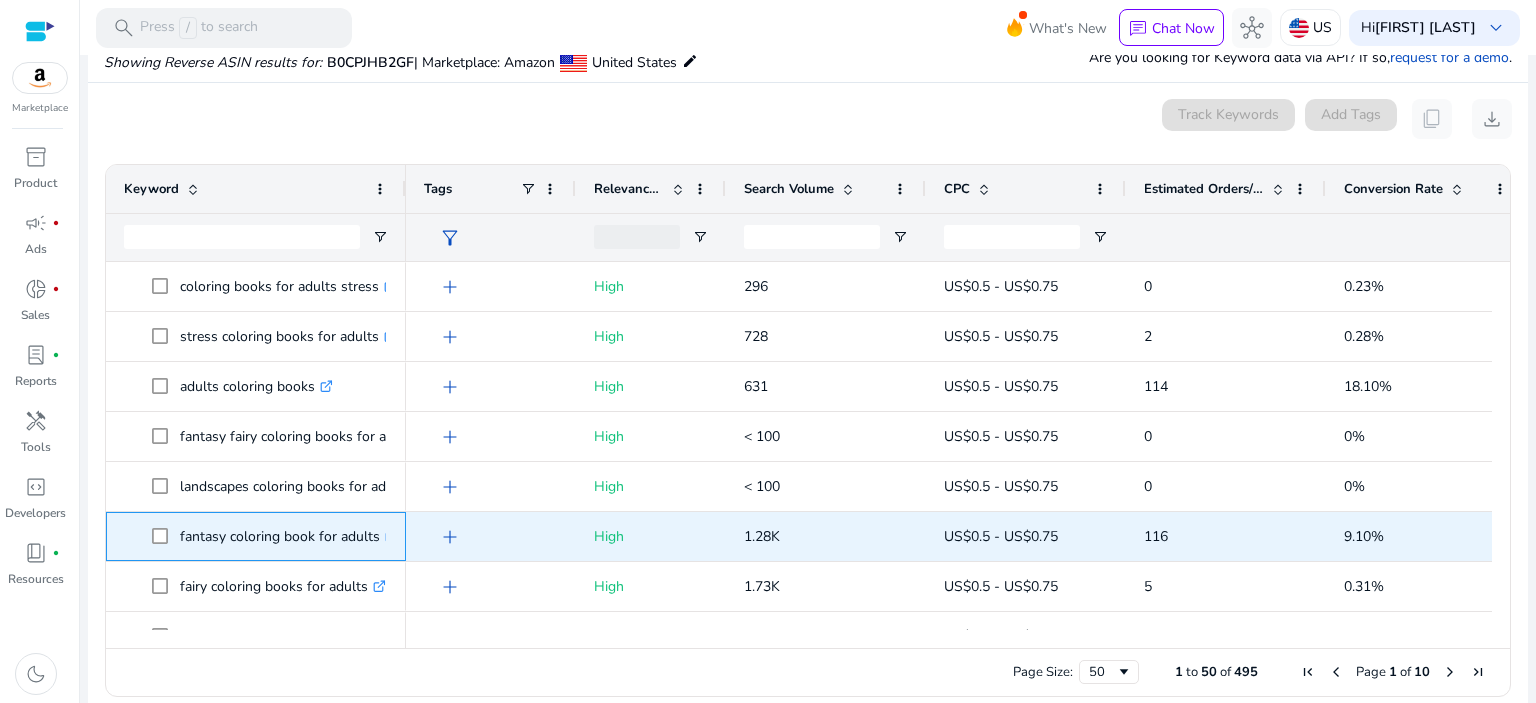 drag, startPoint x: 178, startPoint y: 534, endPoint x: 382, endPoint y: 535, distance: 204.00246 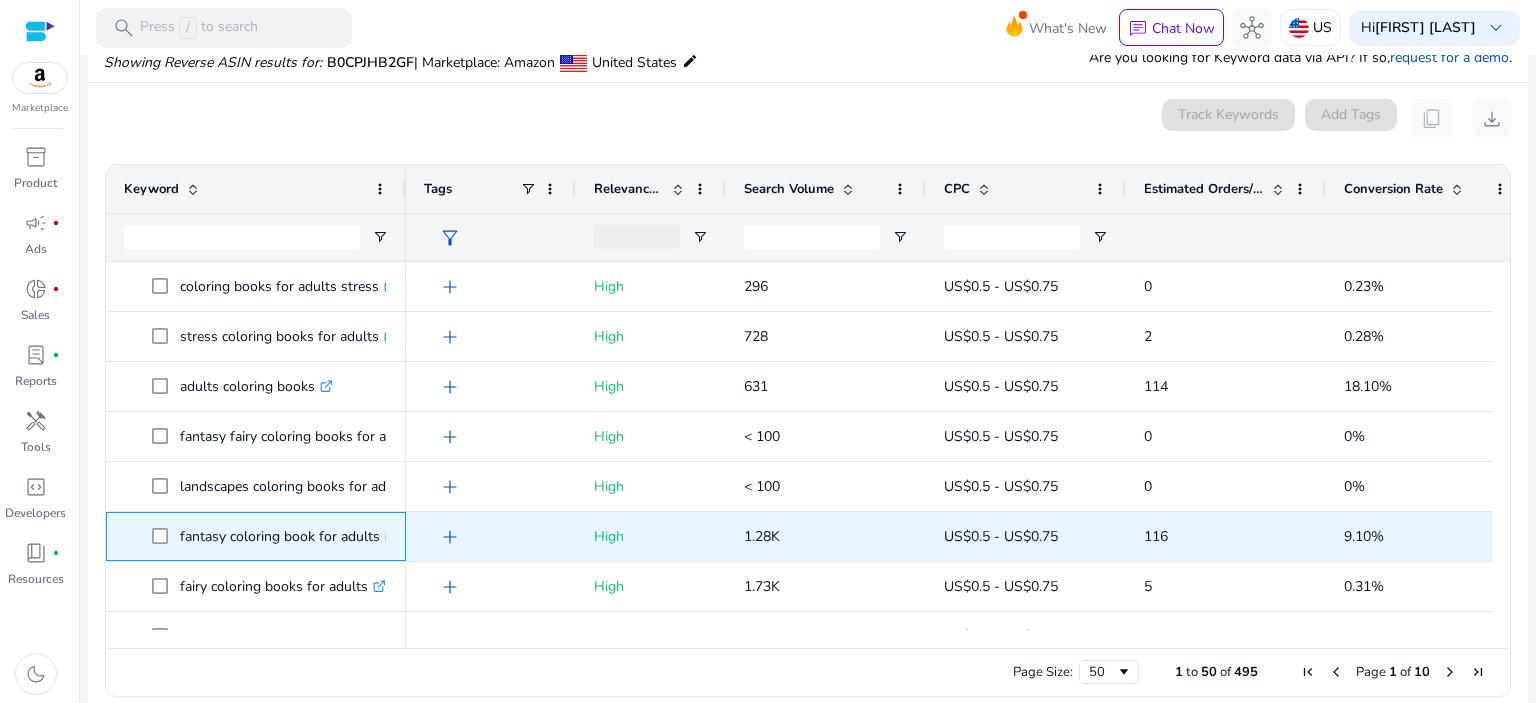 copy on "fantasy coloring book for adults" 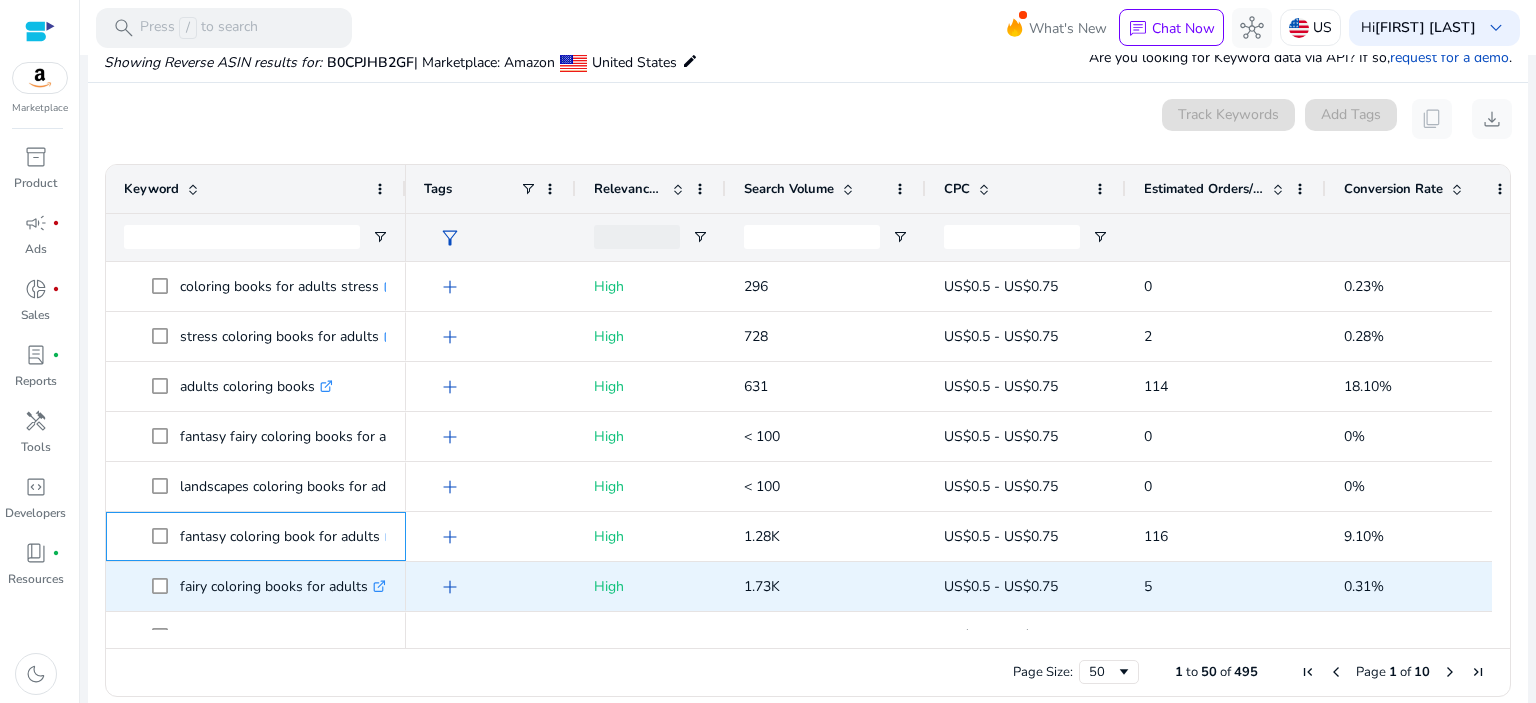 scroll, scrollTop: 1380, scrollLeft: 0, axis: vertical 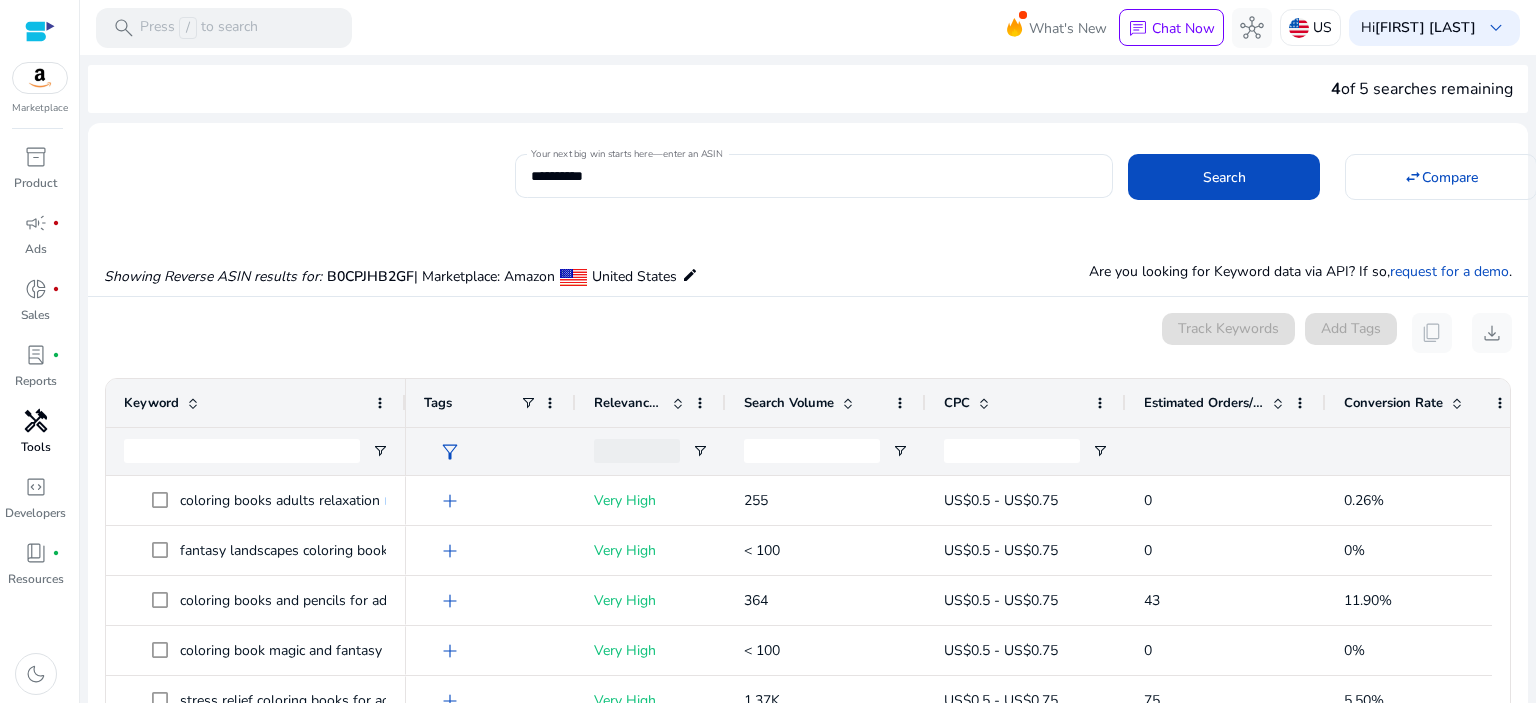 click on "handyman" at bounding box center (36, 421) 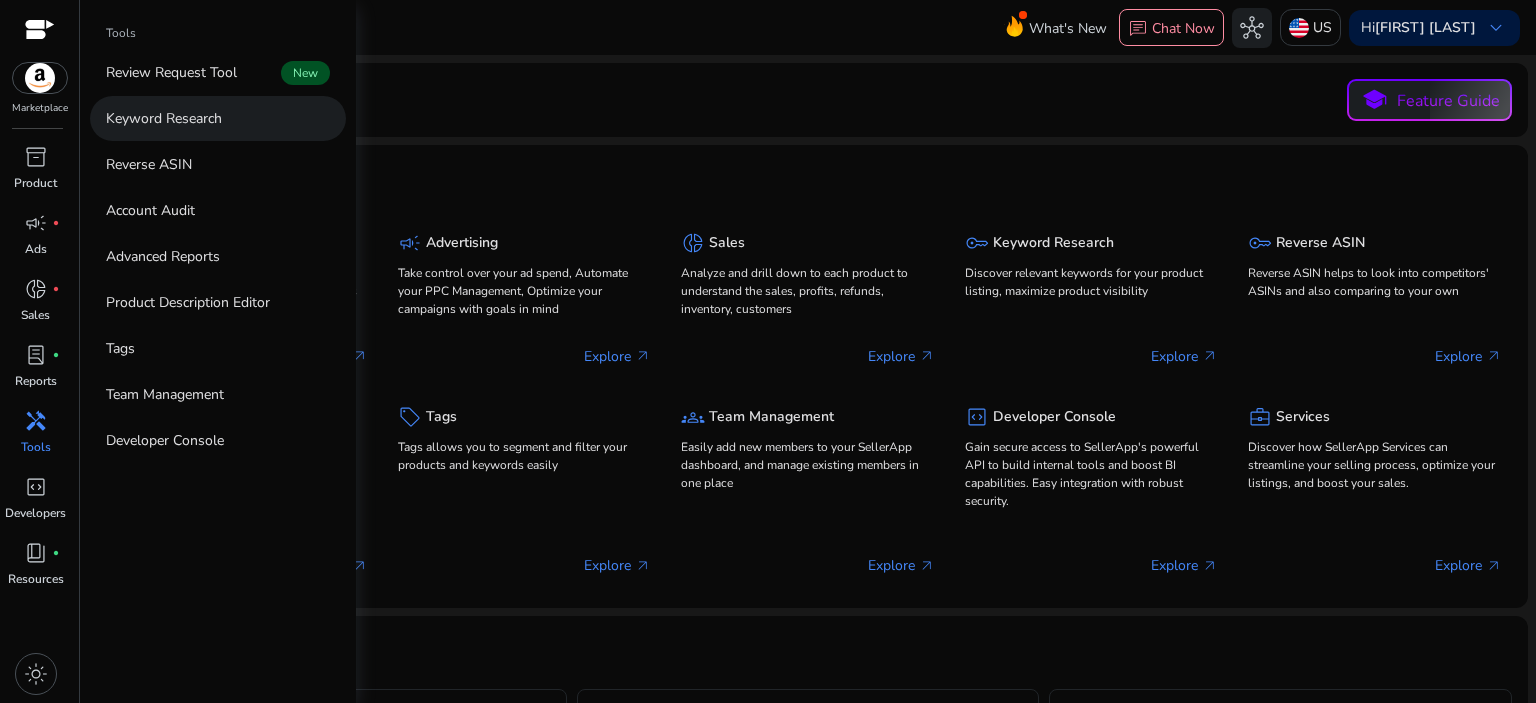 click on "Keyword Research" at bounding box center [164, 118] 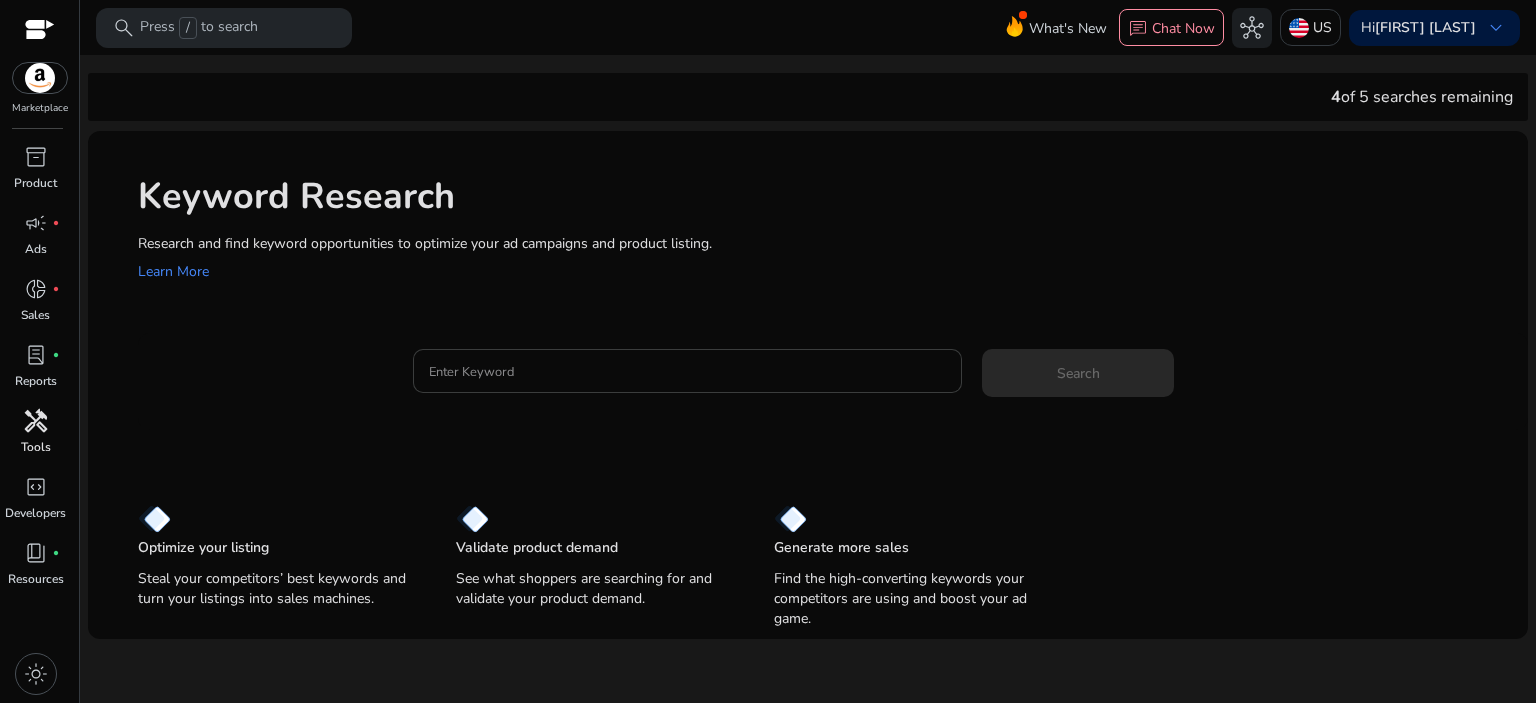 click on "Enter Keyword" at bounding box center [688, 371] 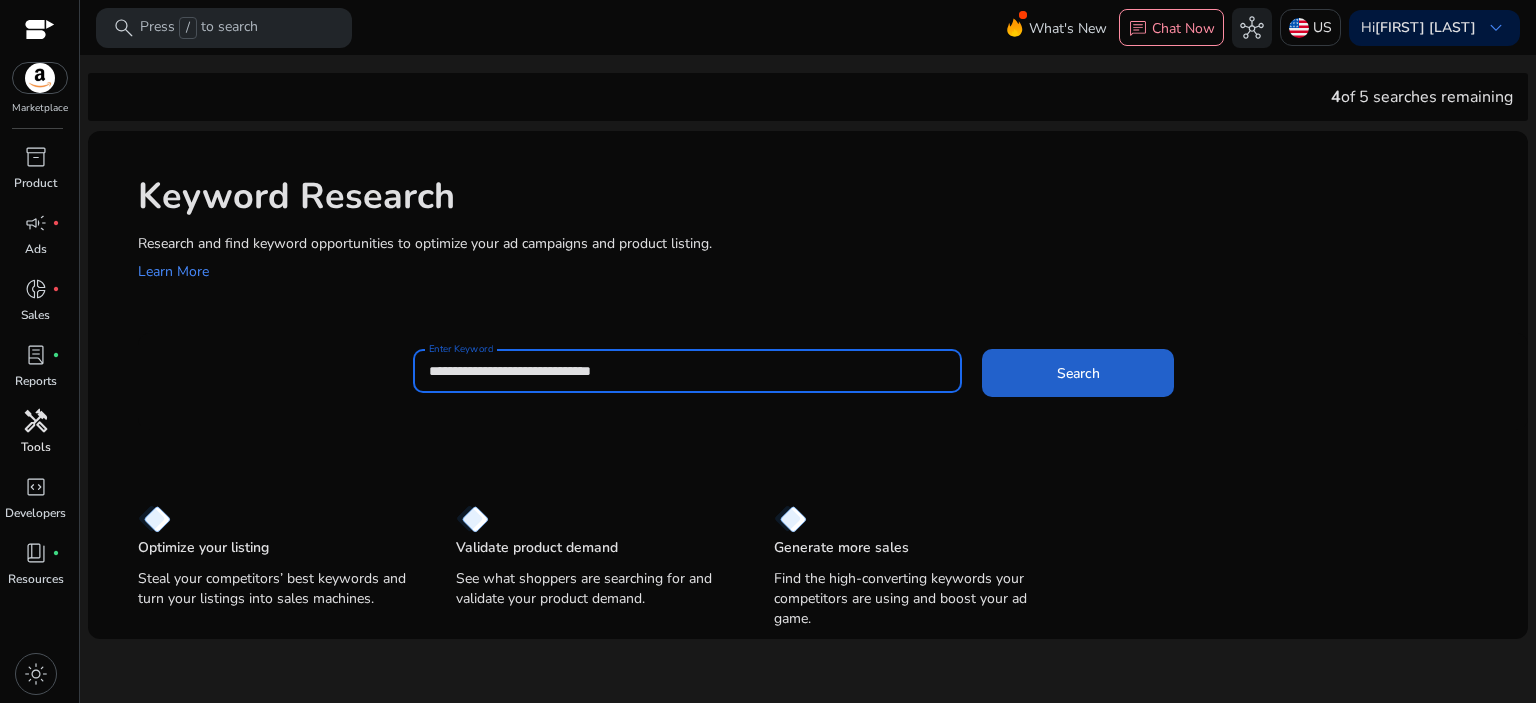 type on "**********" 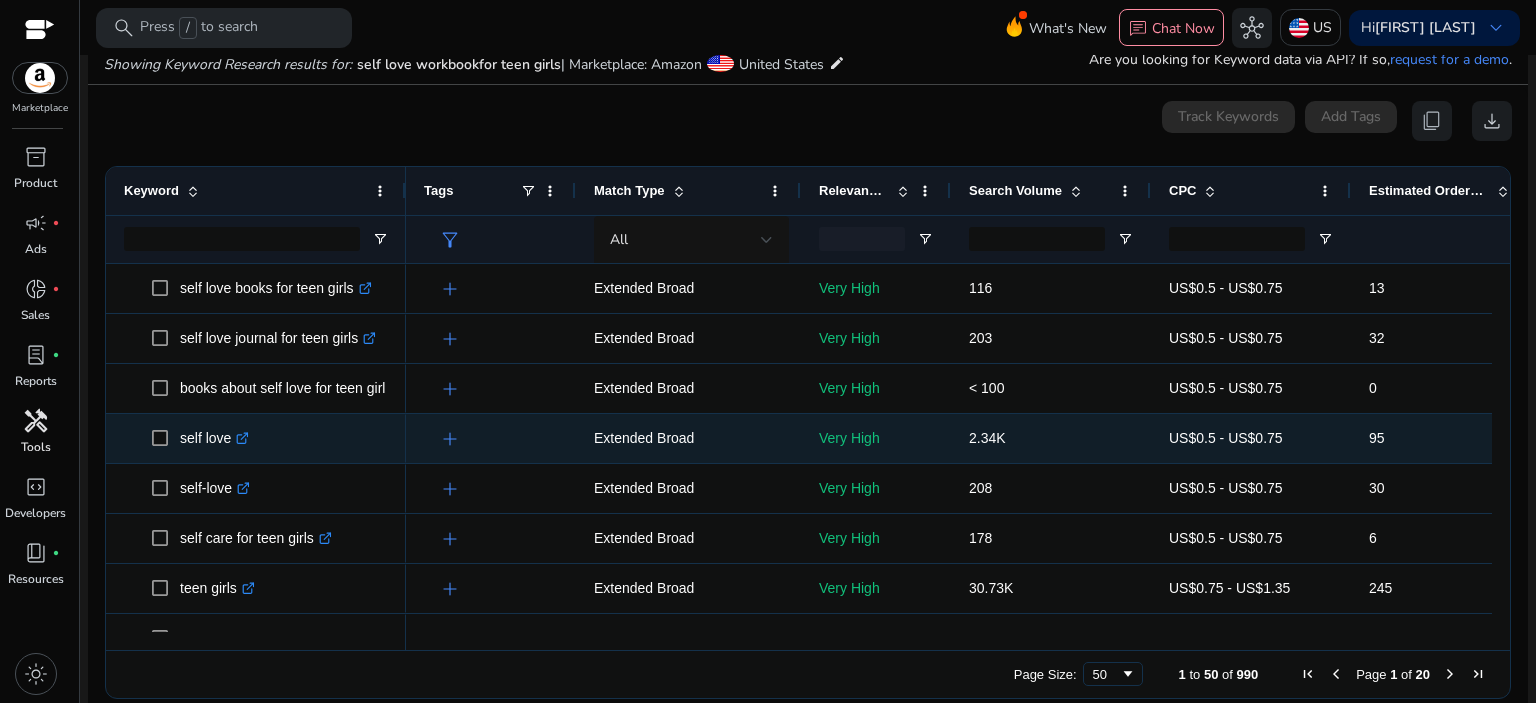 scroll, scrollTop: 238, scrollLeft: 0, axis: vertical 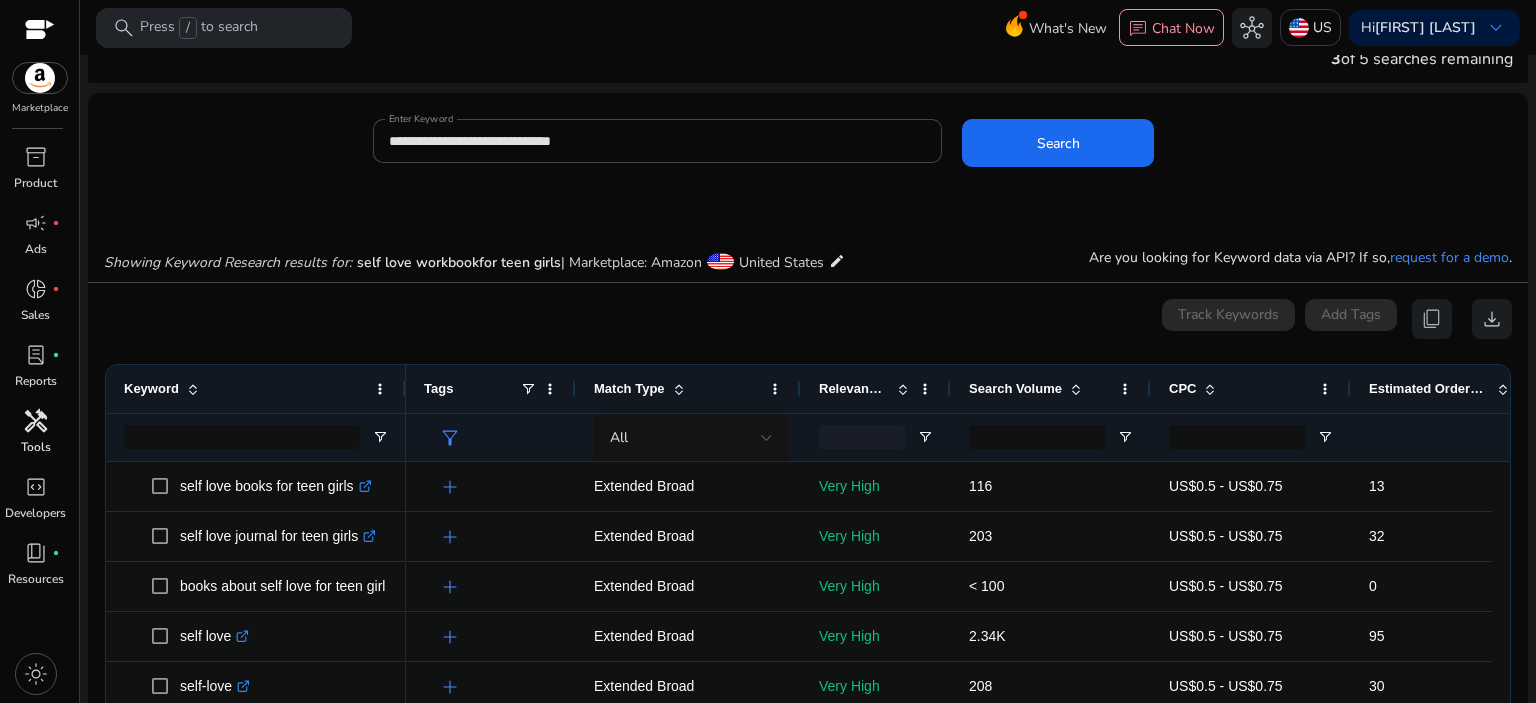 click on "Keyword" at bounding box center [245, 389] 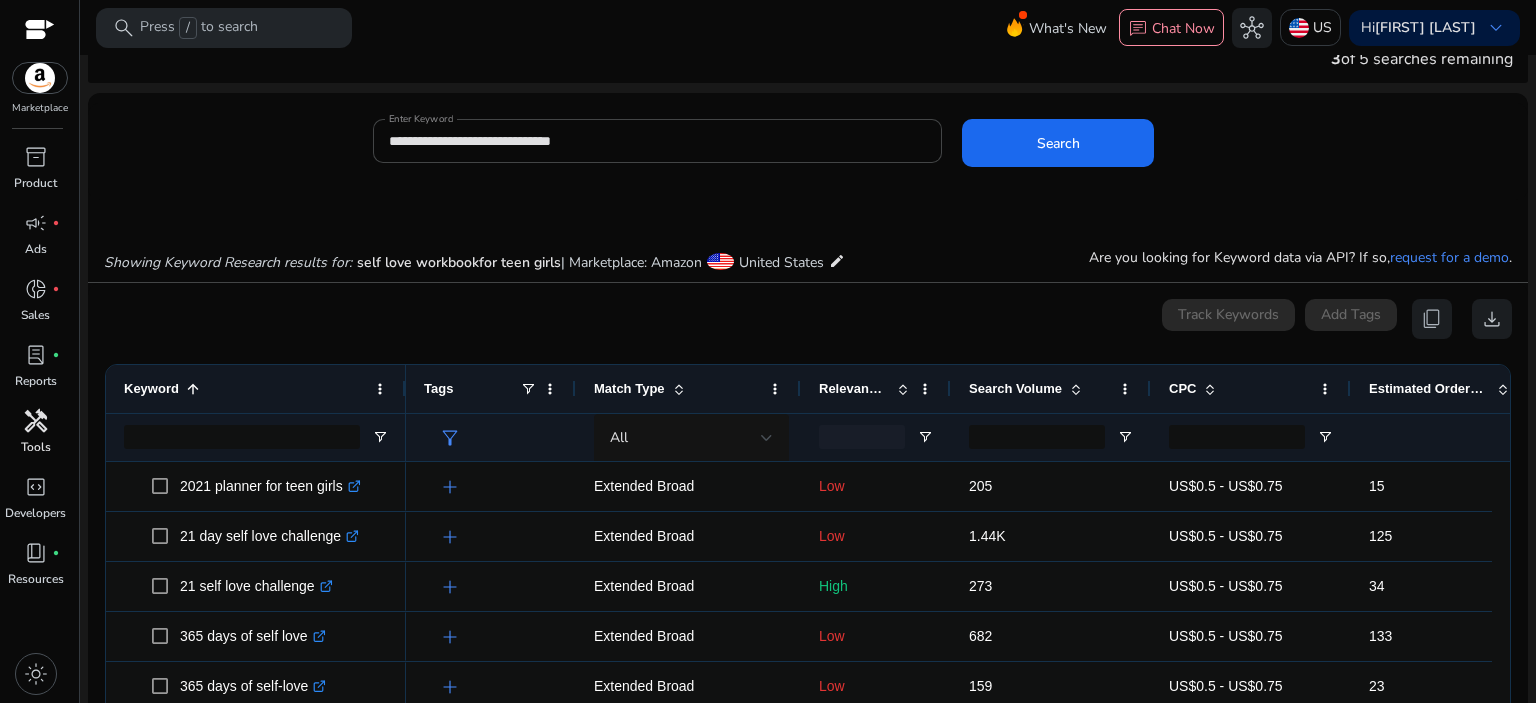 click on "Keyword
1" at bounding box center [245, 389] 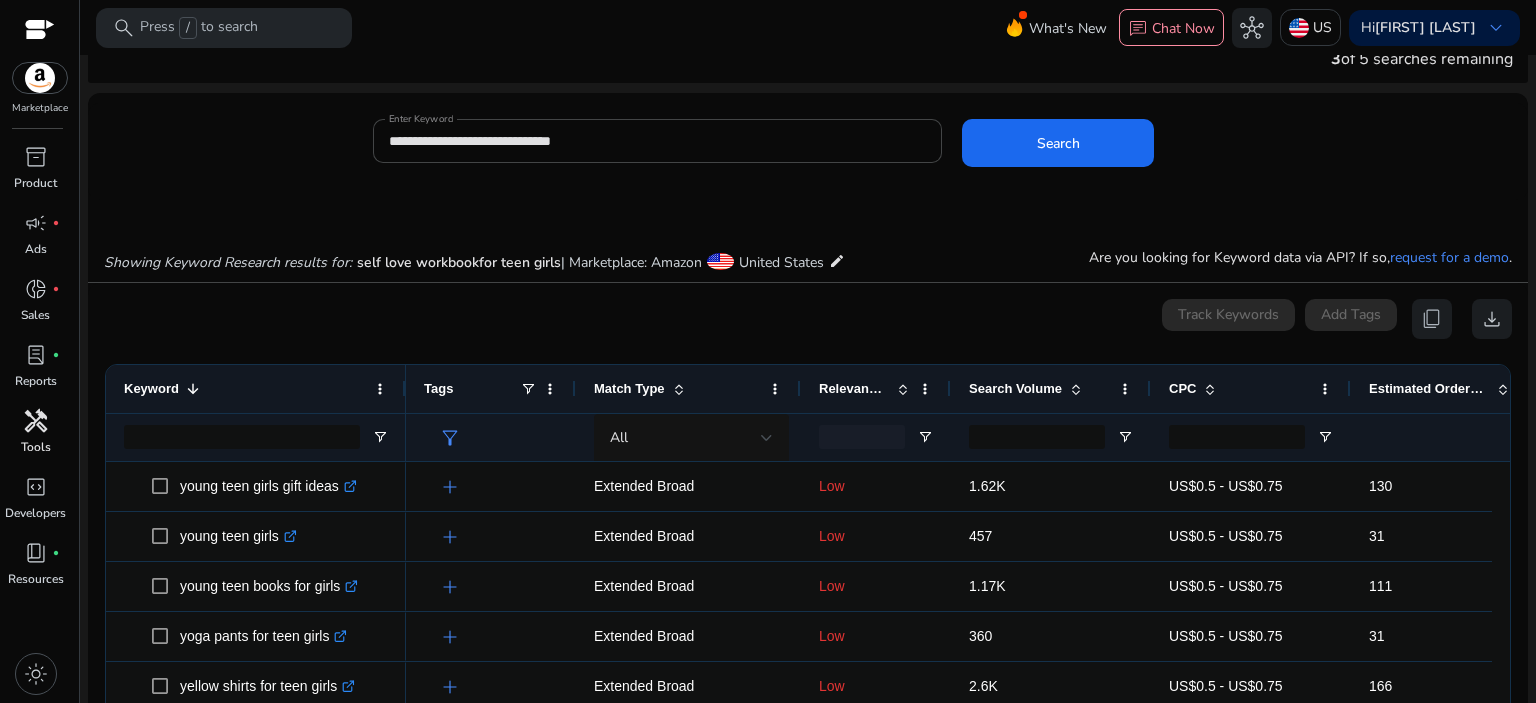click on "Keyword
1" at bounding box center (245, 389) 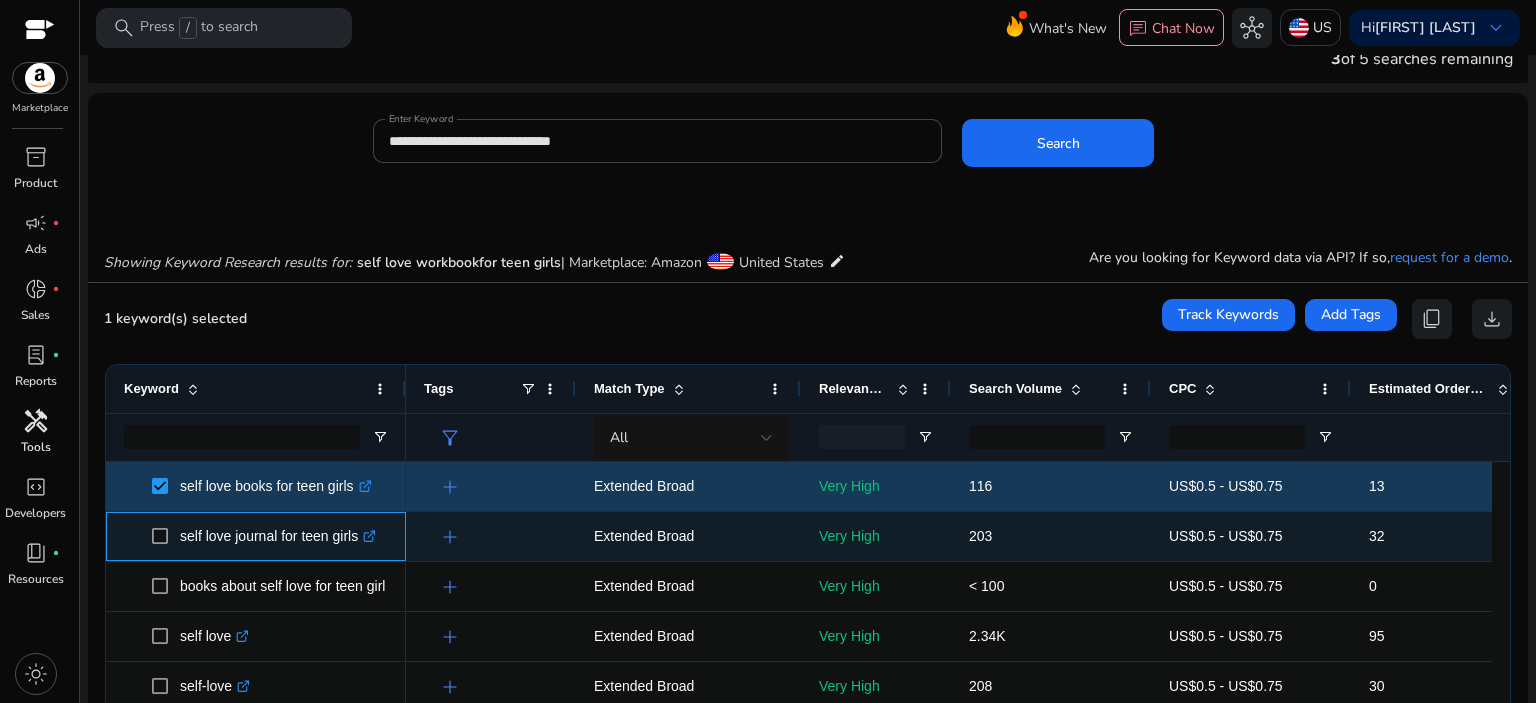 click at bounding box center [166, 536] 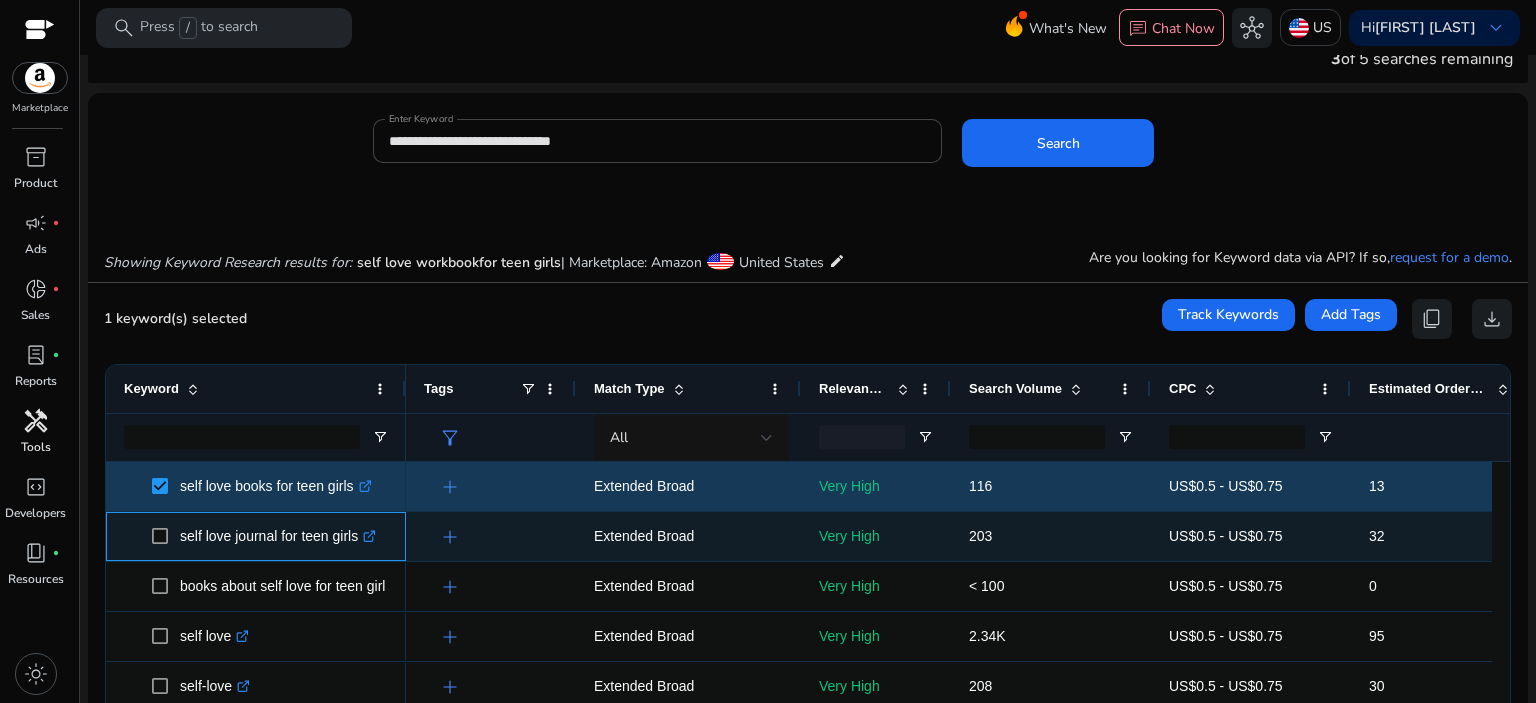 click at bounding box center [166, 536] 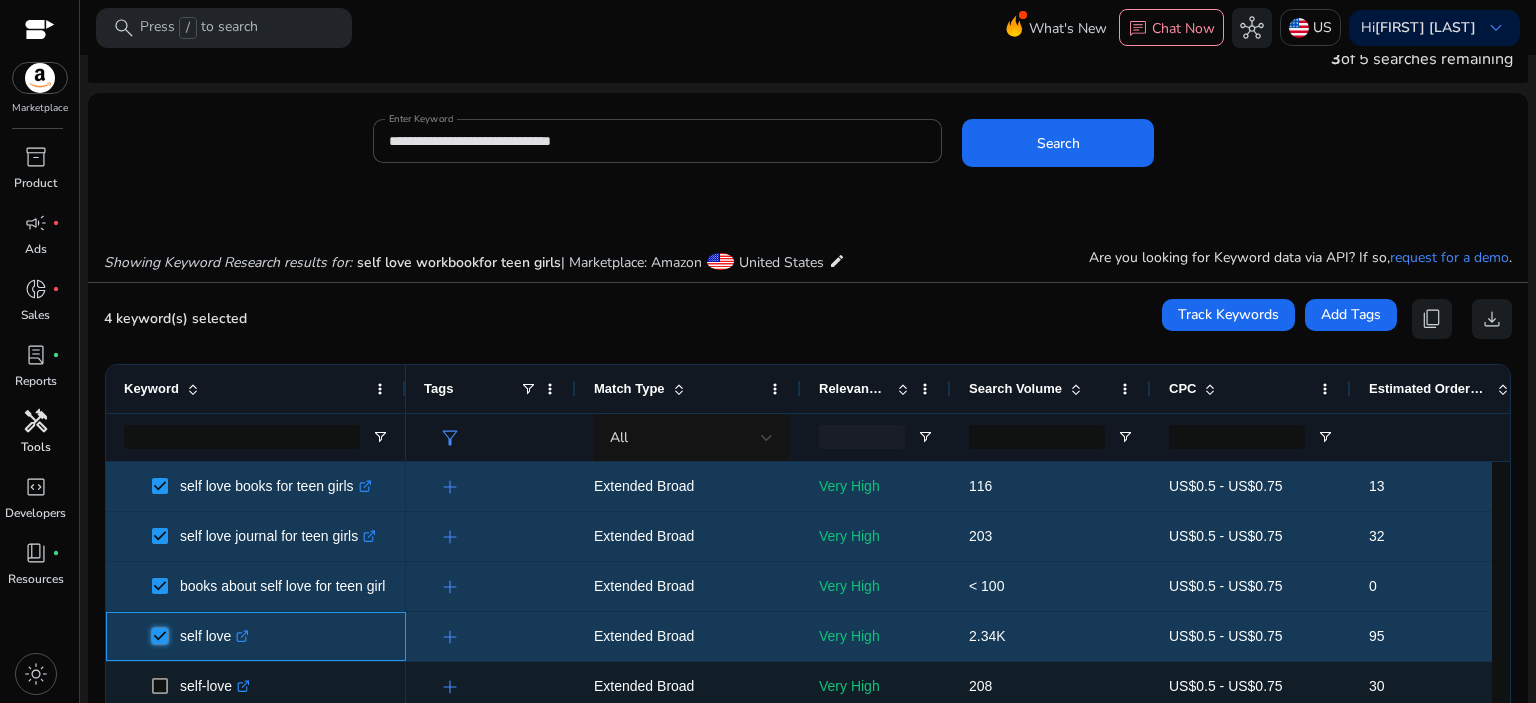 scroll, scrollTop: 156, scrollLeft: 0, axis: vertical 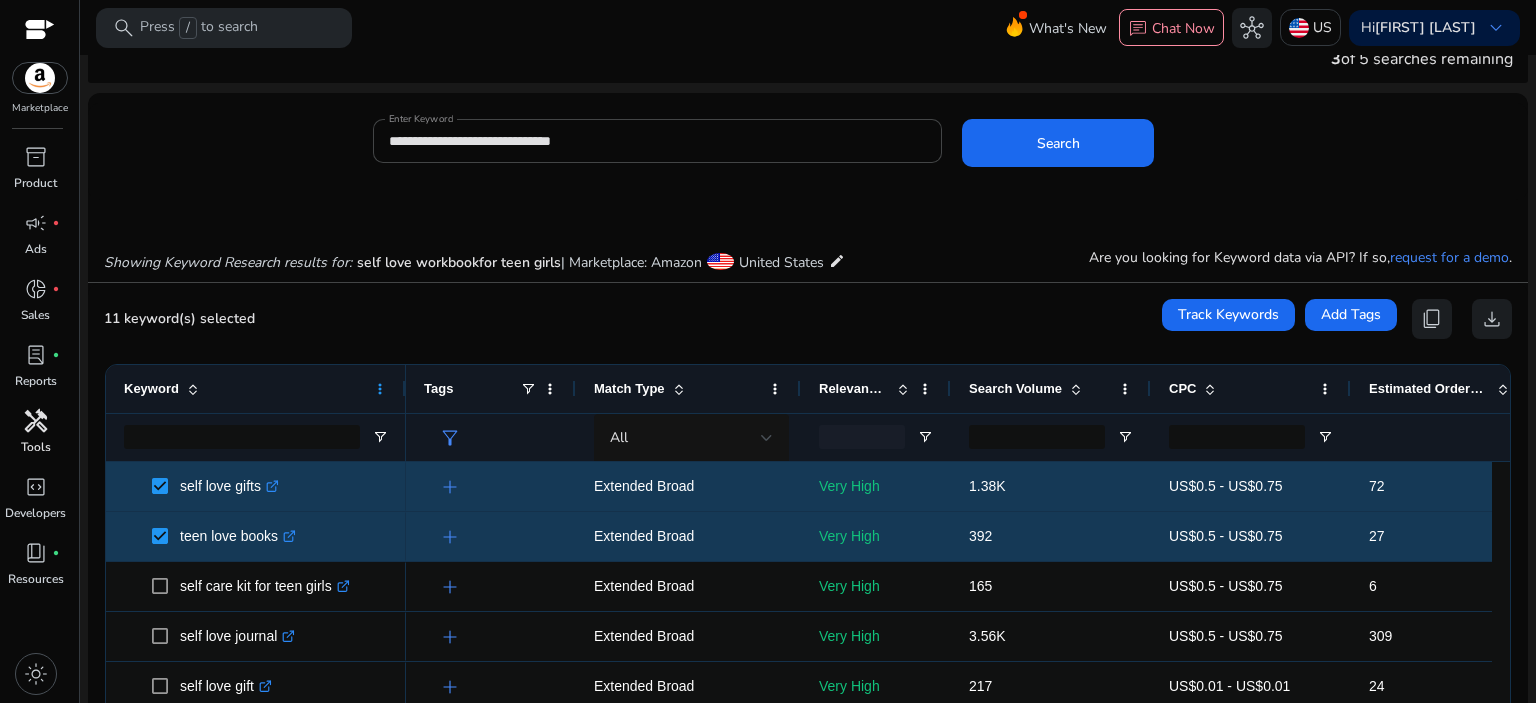 click at bounding box center (380, 389) 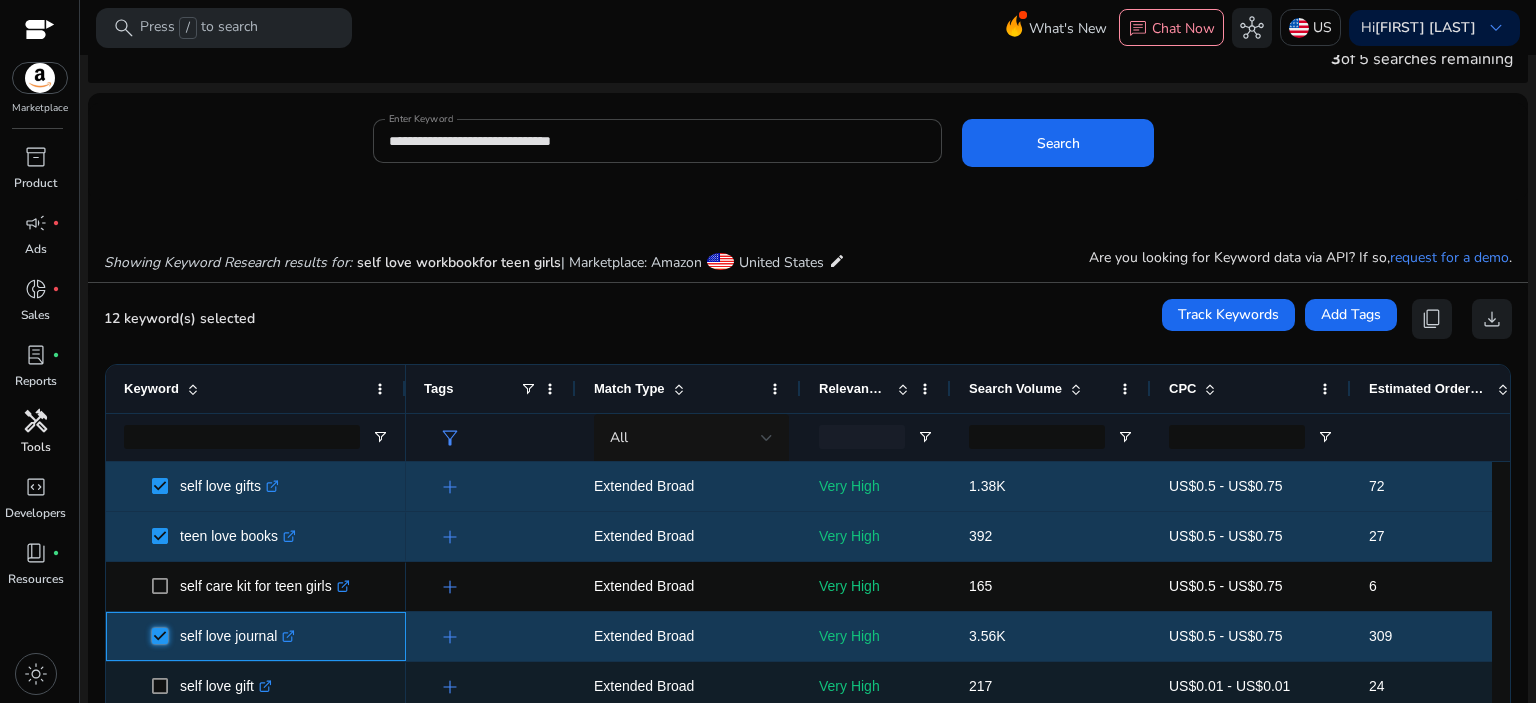 scroll, scrollTop: 700, scrollLeft: 0, axis: vertical 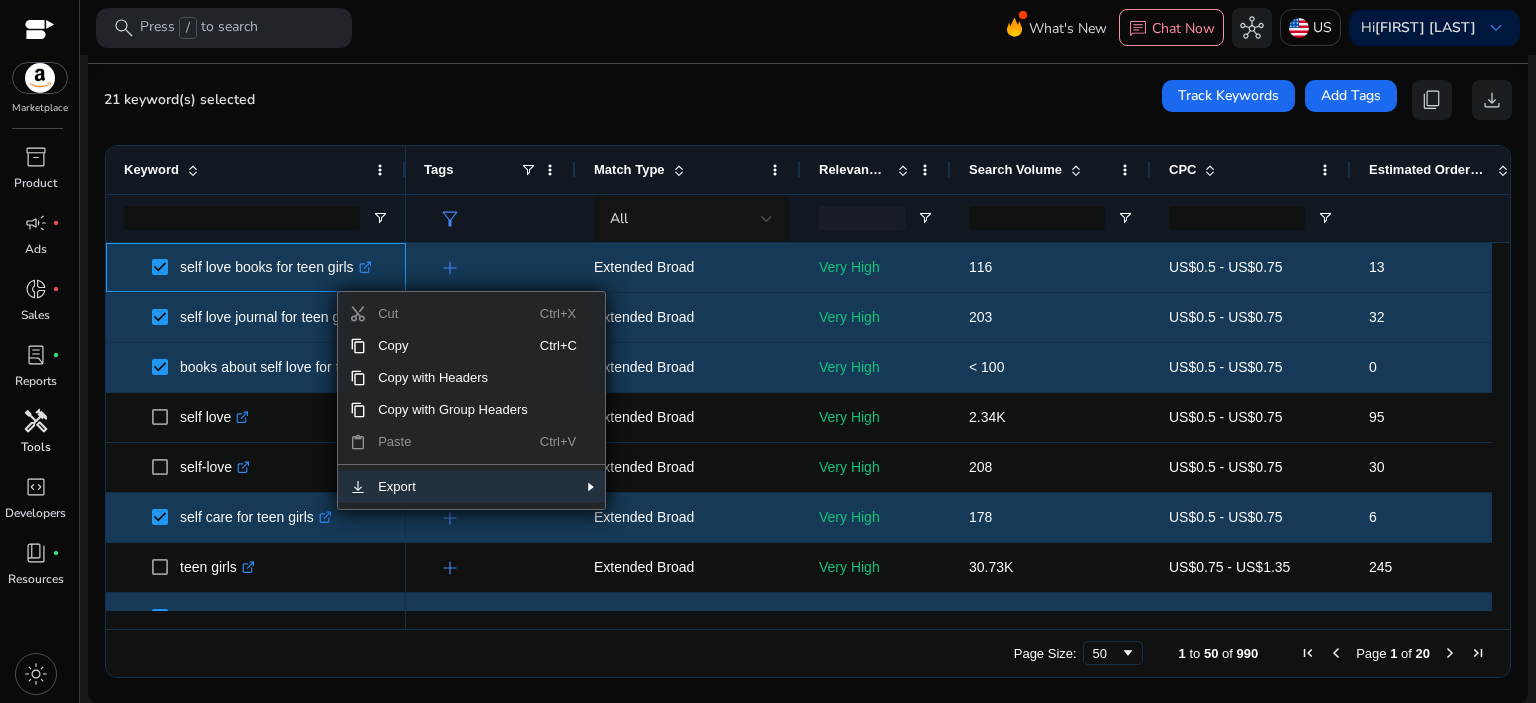 click on "Export" at bounding box center (453, 487) 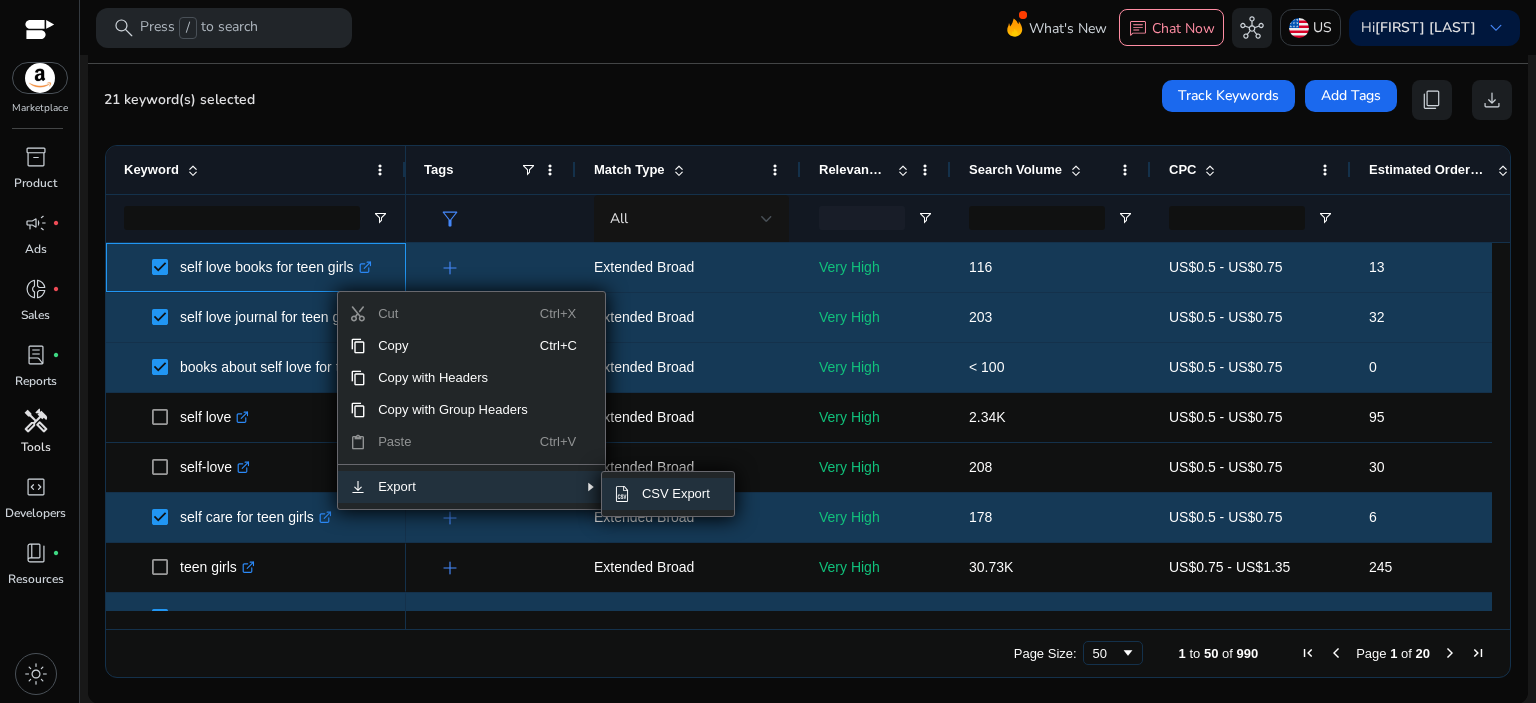 click on "CSV Export" at bounding box center [676, 494] 